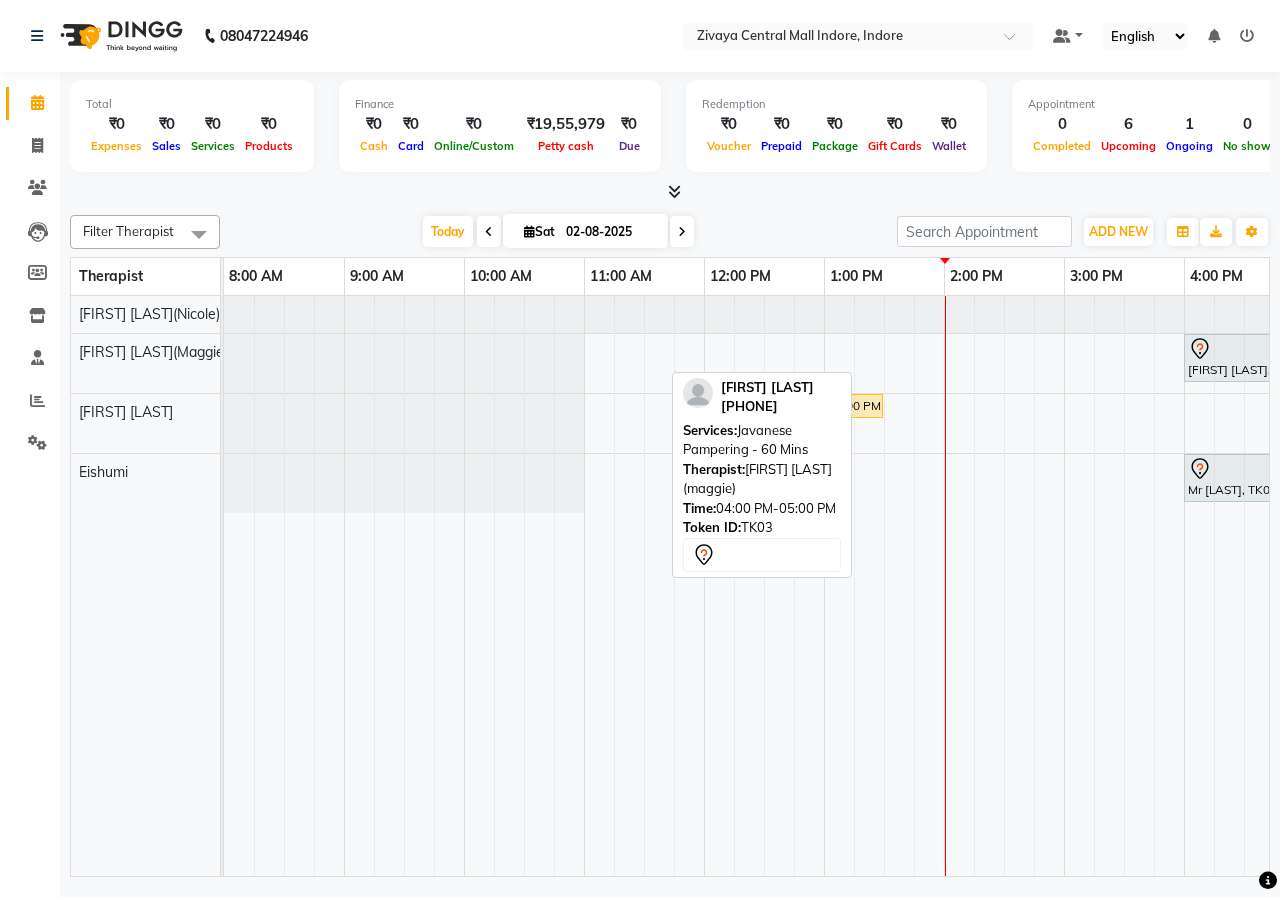 scroll, scrollTop: 0, scrollLeft: 0, axis: both 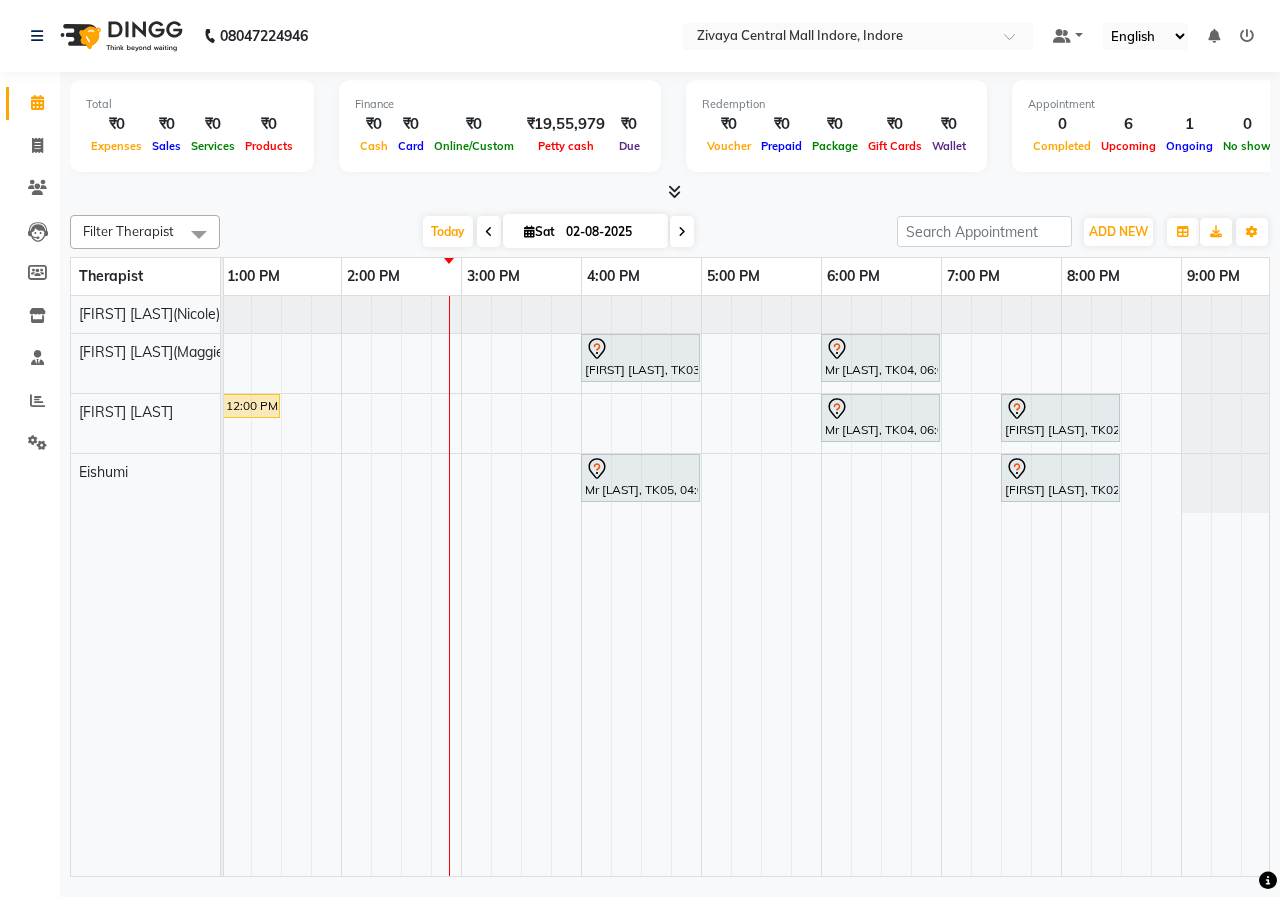 click at bounding box center [682, 232] 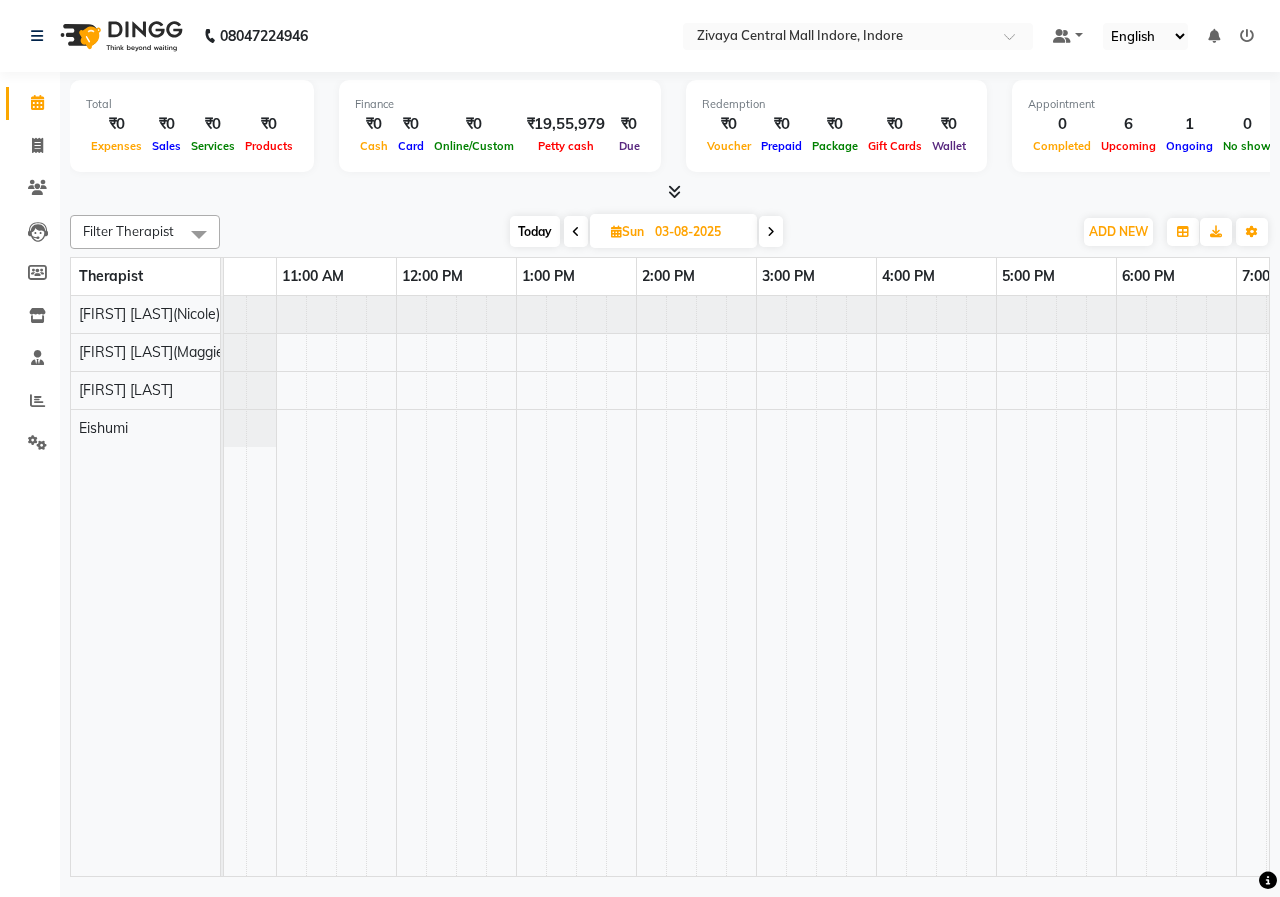 click at bounding box center (576, 232) 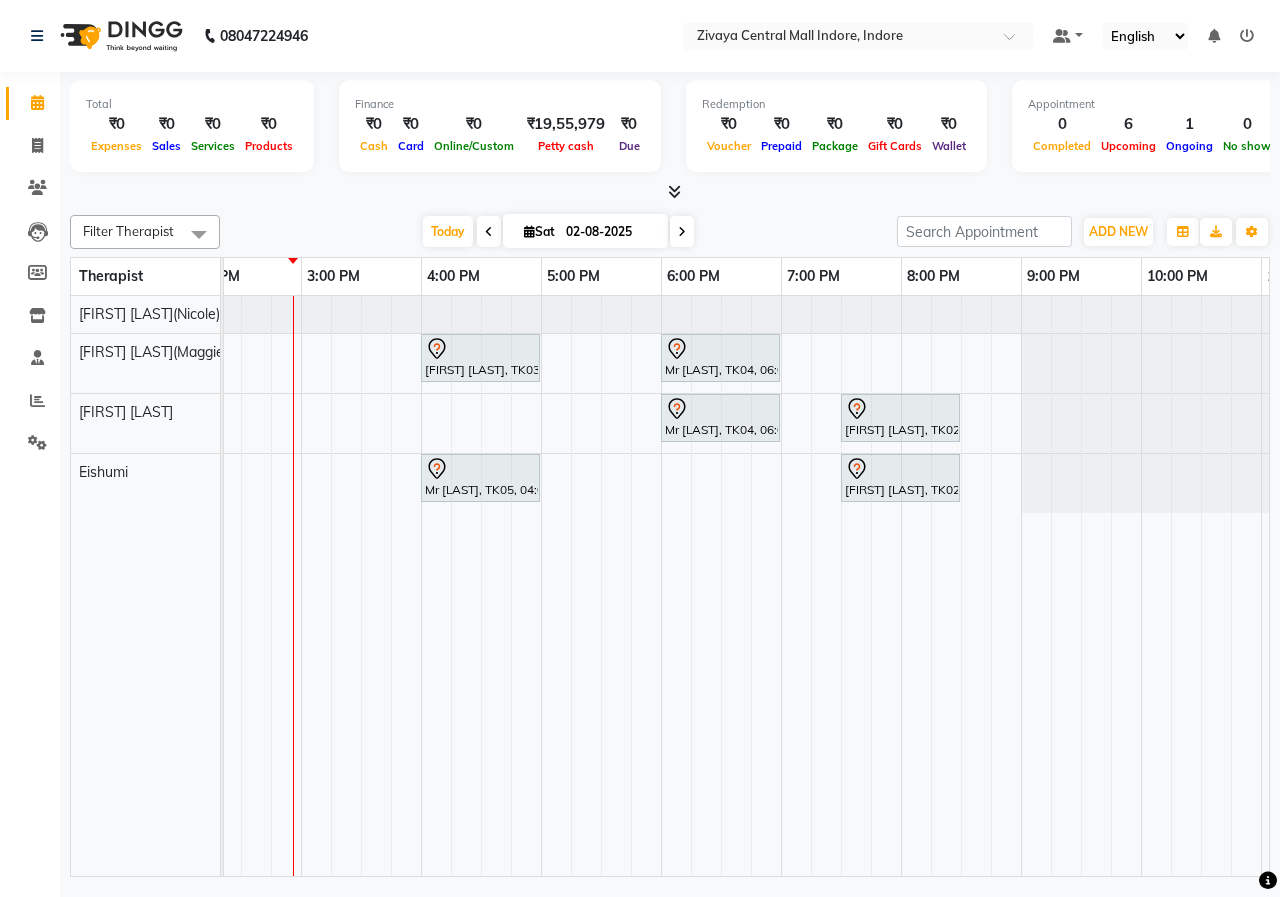 click on "02-08-2025" at bounding box center [610, 232] 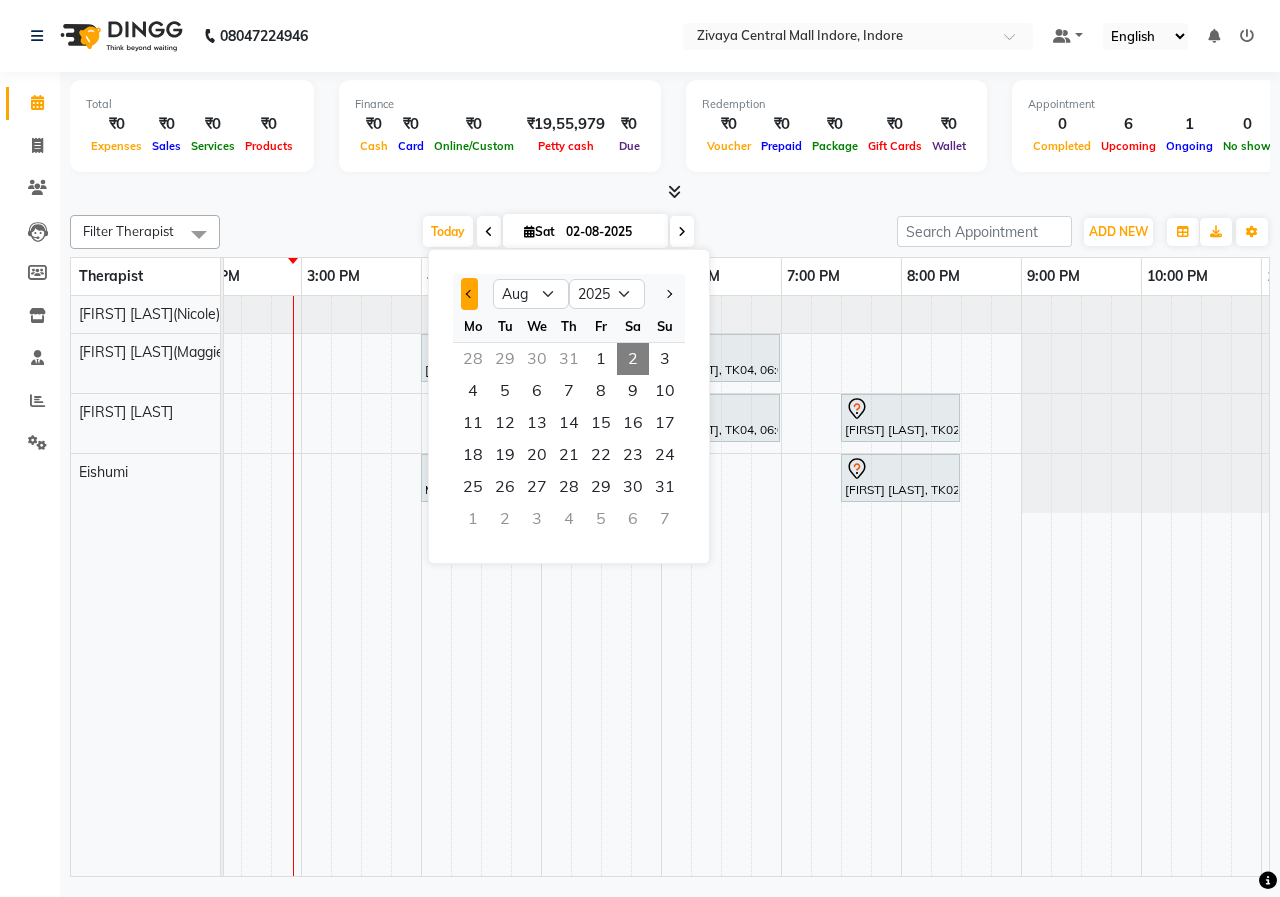 click at bounding box center [469, 294] 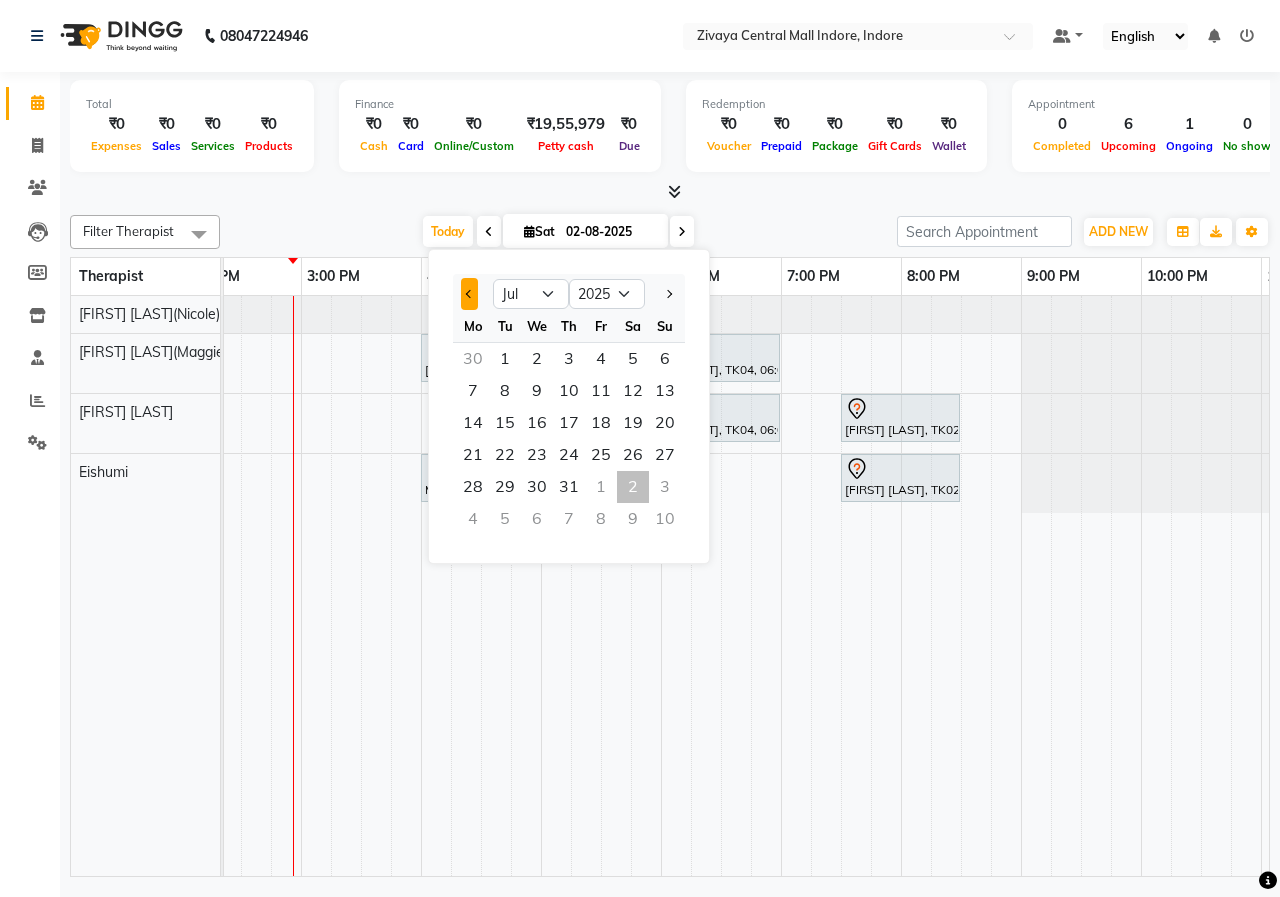 click at bounding box center [469, 294] 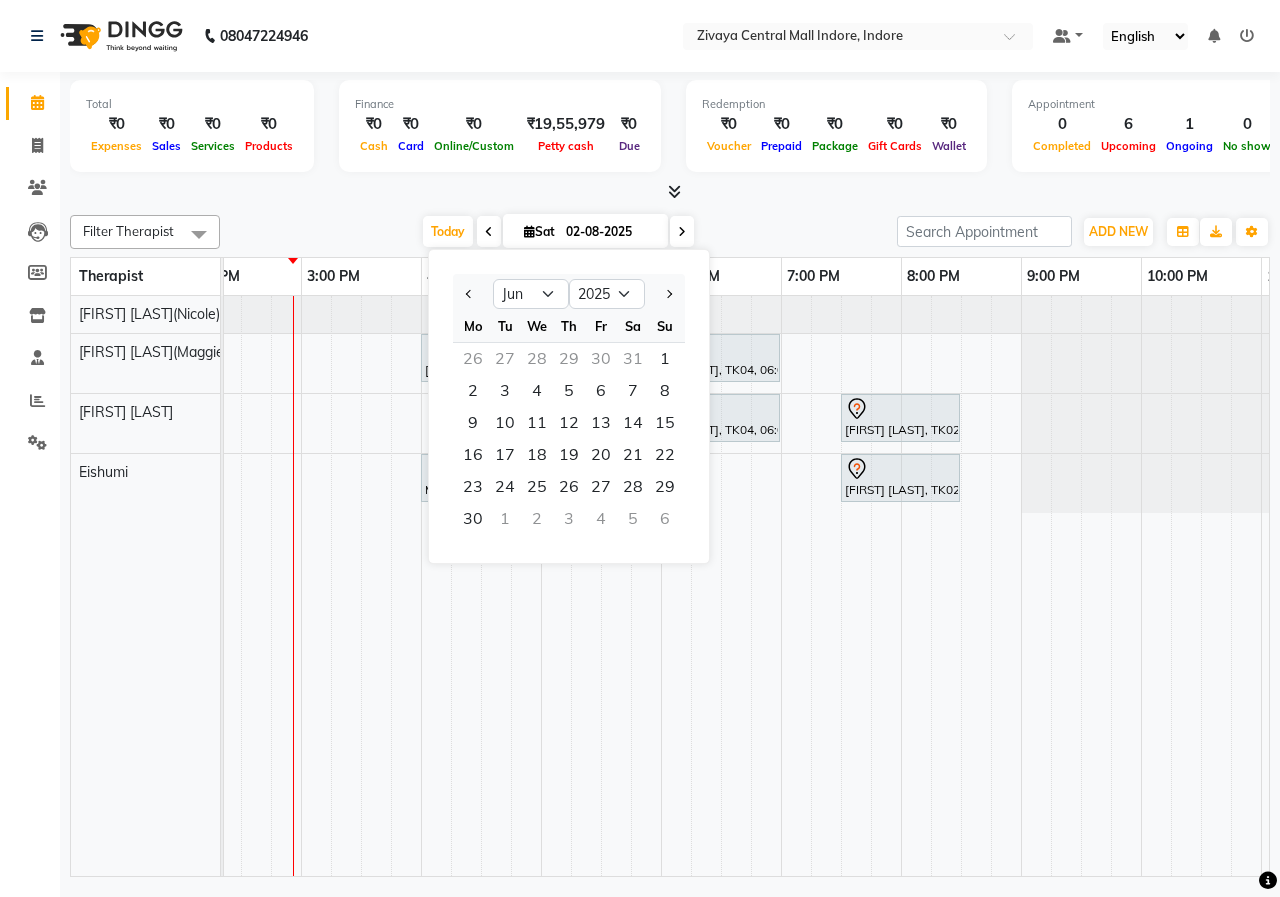 click on "Today  Sat 02-08-2025 Jan Feb Mar Apr May Jun Jul Aug Sep Oct Nov Dec 2015 2016 2017 2018 2019 2020 2021 2022 2023 2024 2025 2026 2027 2028 2029 2030 2031 2032 2033 2034 2035 Mo Tu We Th Fr Sa Su  26   27   28   29   30   31   1   2   3   4   5   6   7   8   9   10   11   12   13   14   15   16   17   18   19   20   21   22   23   24   25   26   27   28   29   30   1   2   3   4   5   6" at bounding box center (558, 232) 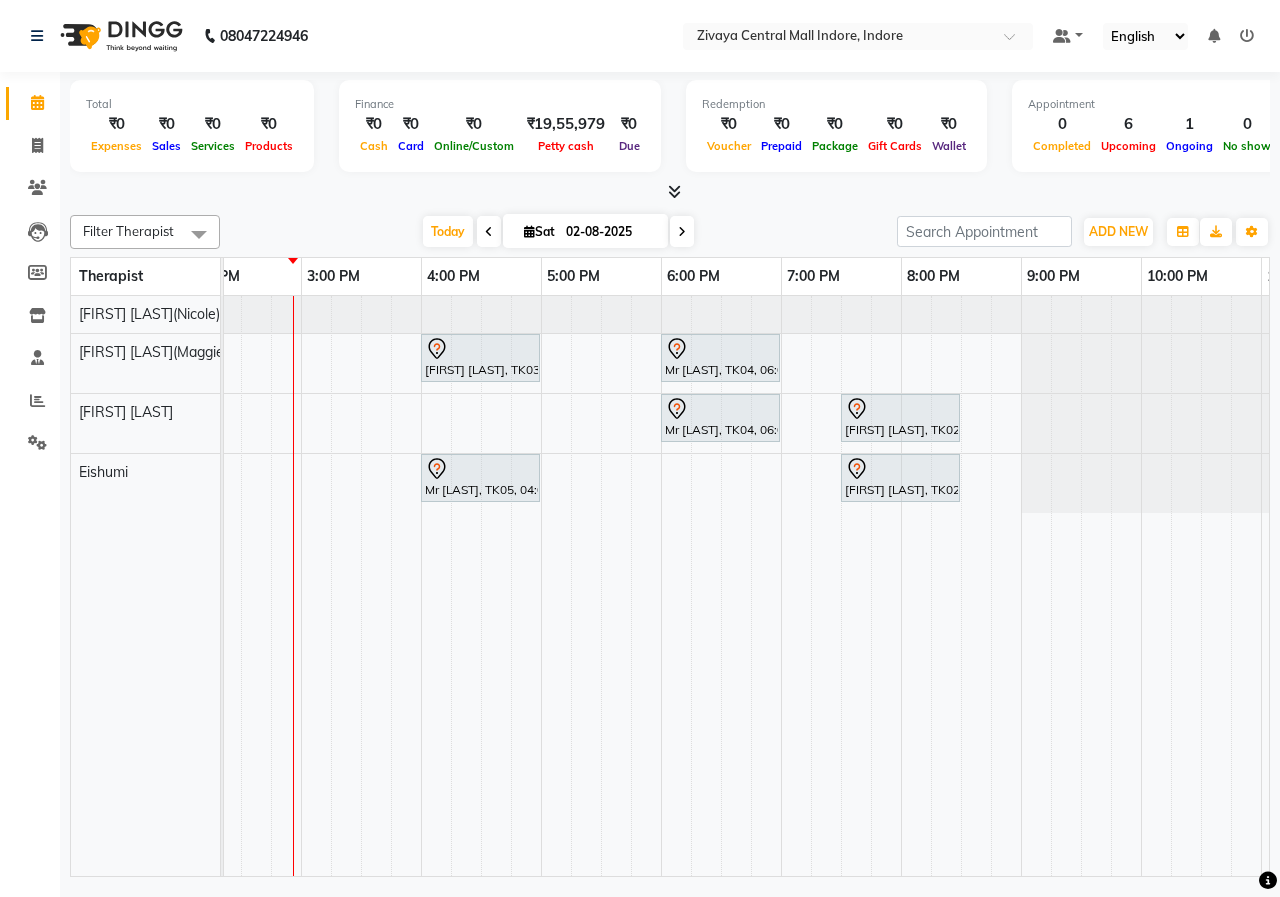 click on "Today  Sat 02-08-2025" at bounding box center [558, 232] 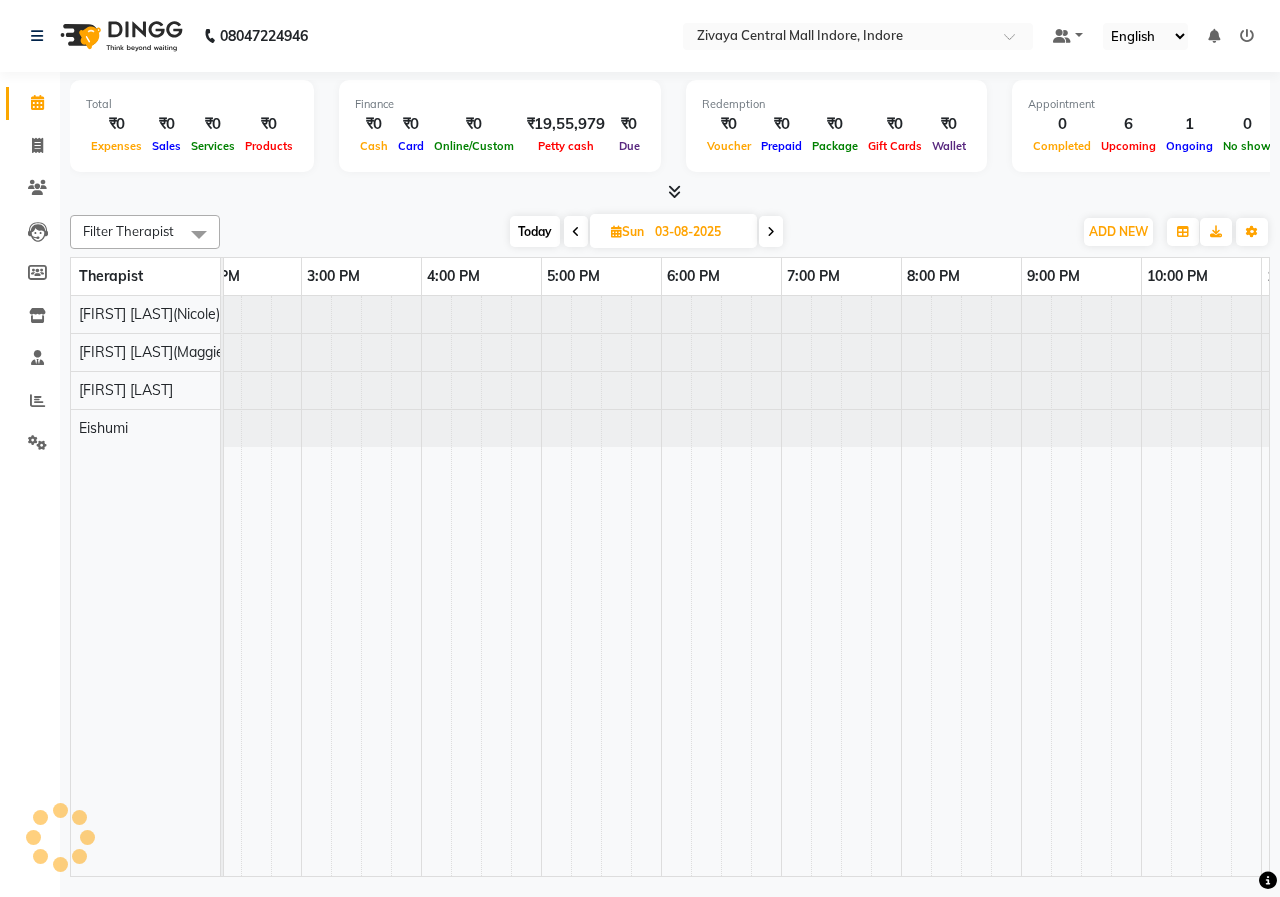 scroll, scrollTop: 0, scrollLeft: 721, axis: horizontal 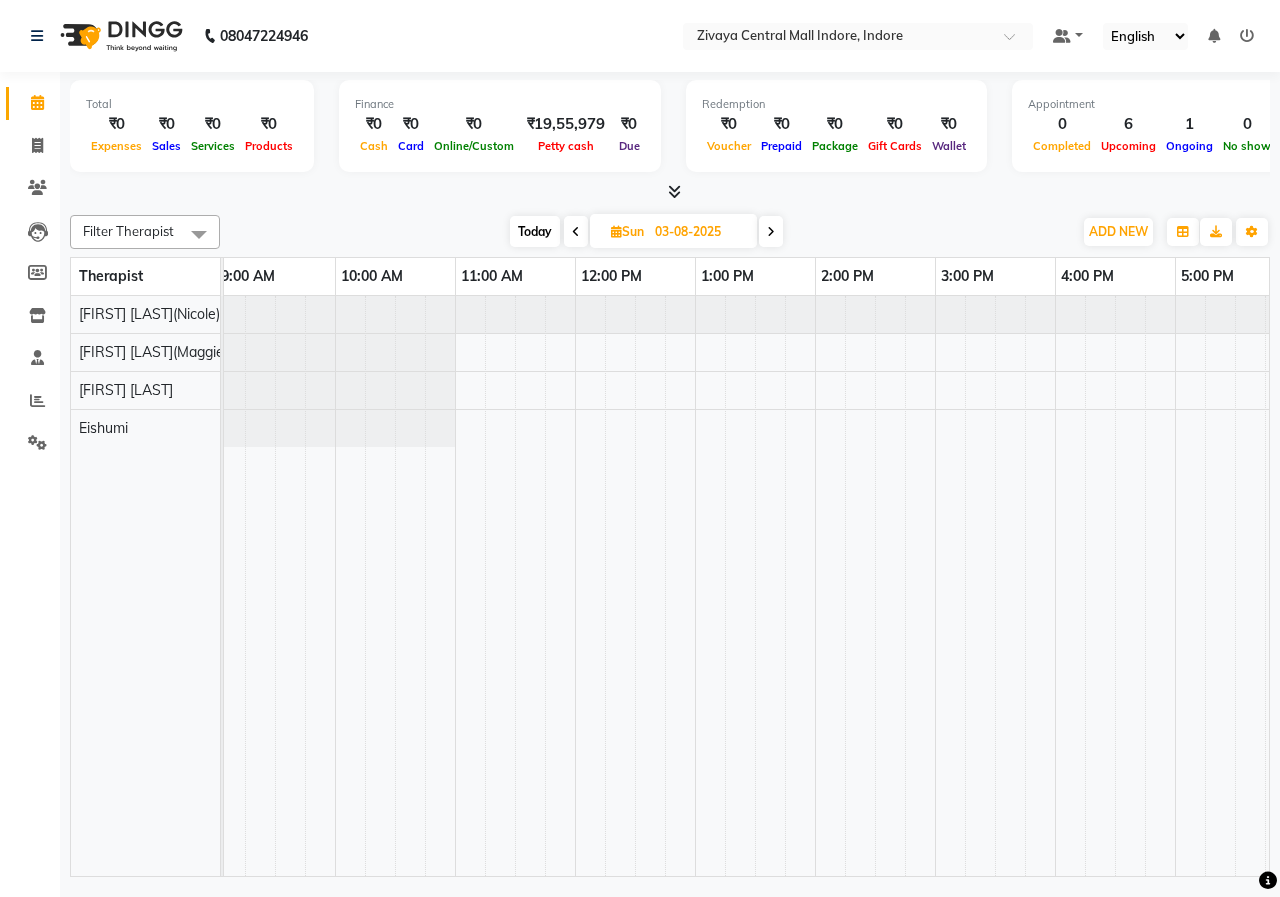 click at bounding box center [576, 231] 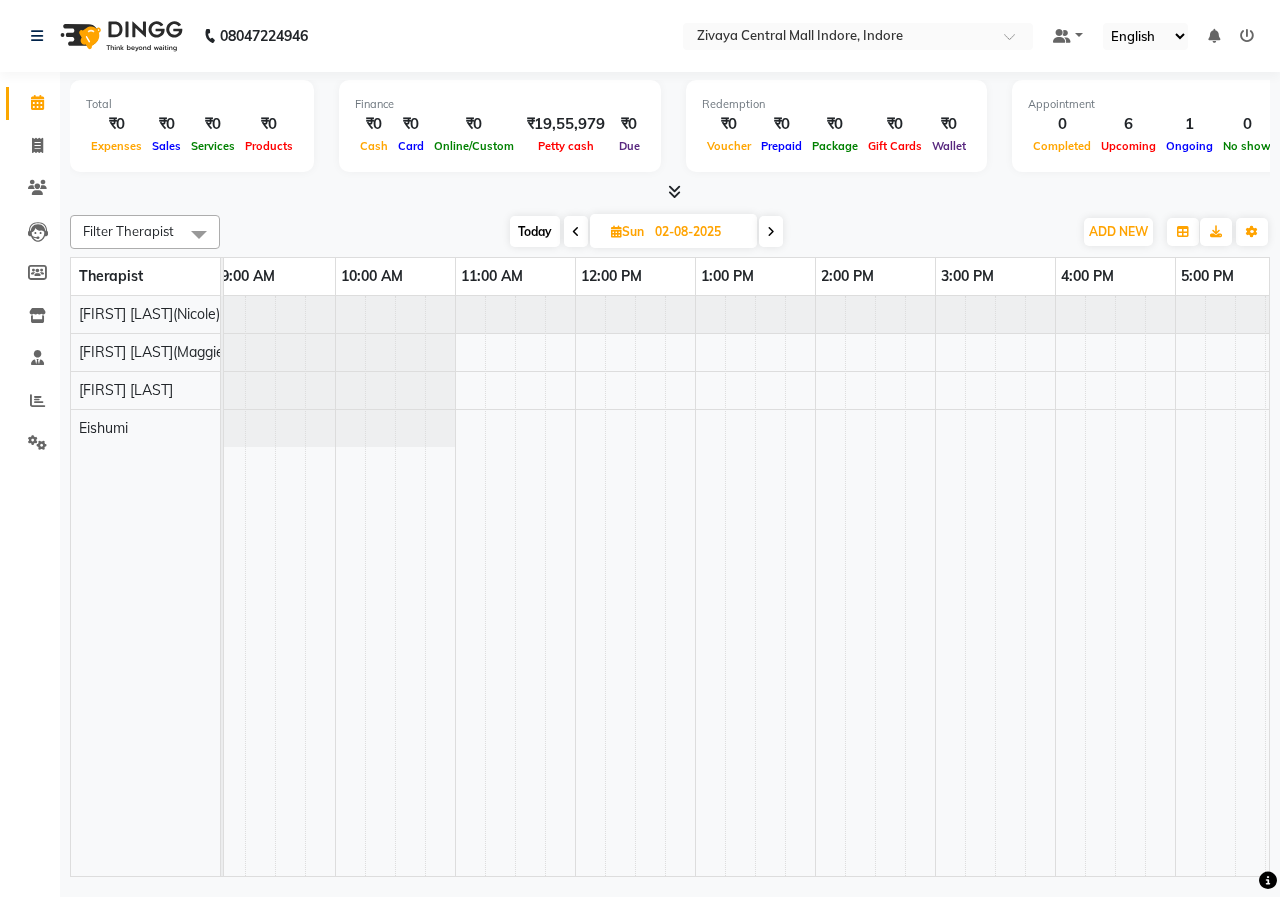 scroll, scrollTop: 0, scrollLeft: 0, axis: both 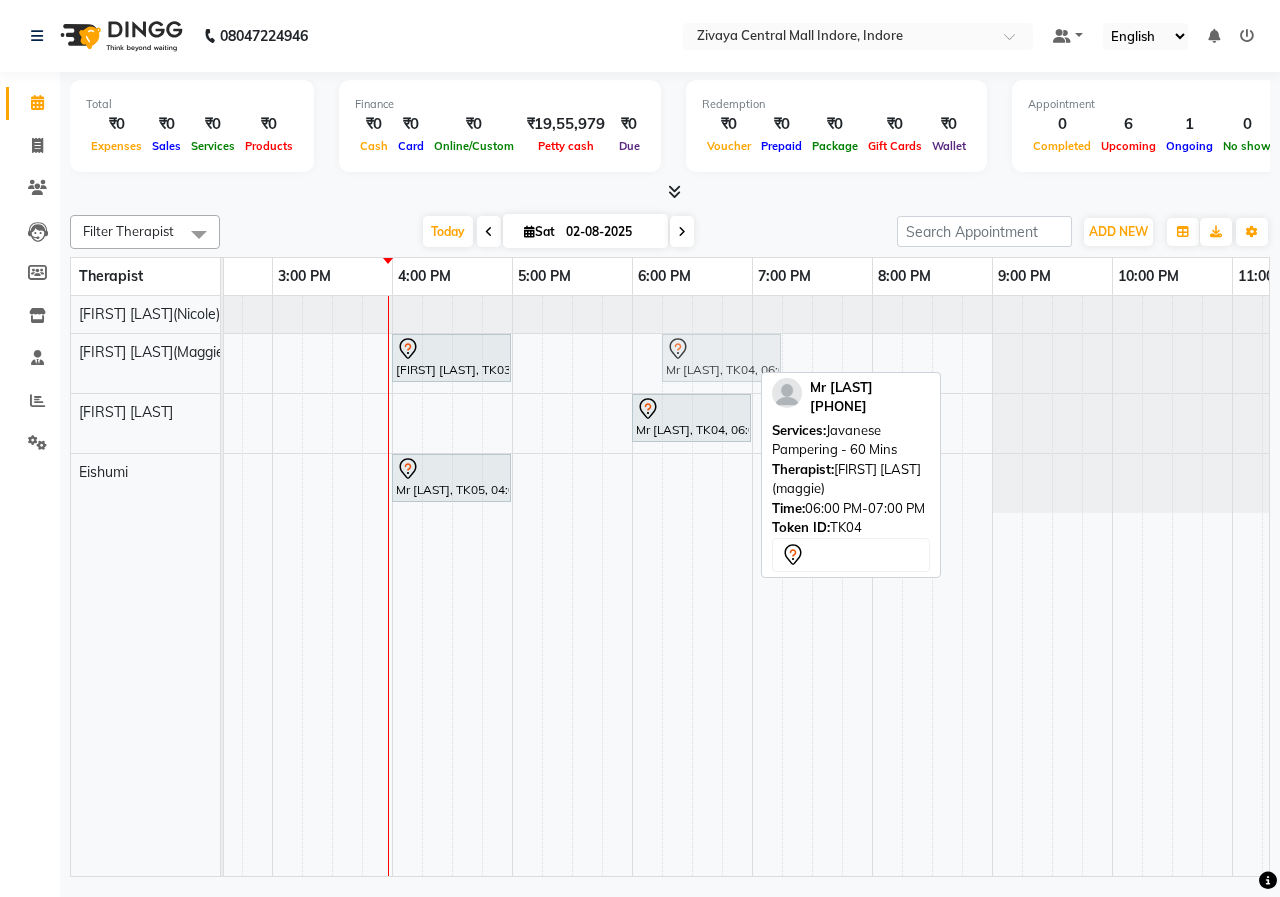 drag, startPoint x: 698, startPoint y: 364, endPoint x: 723, endPoint y: 364, distance: 25 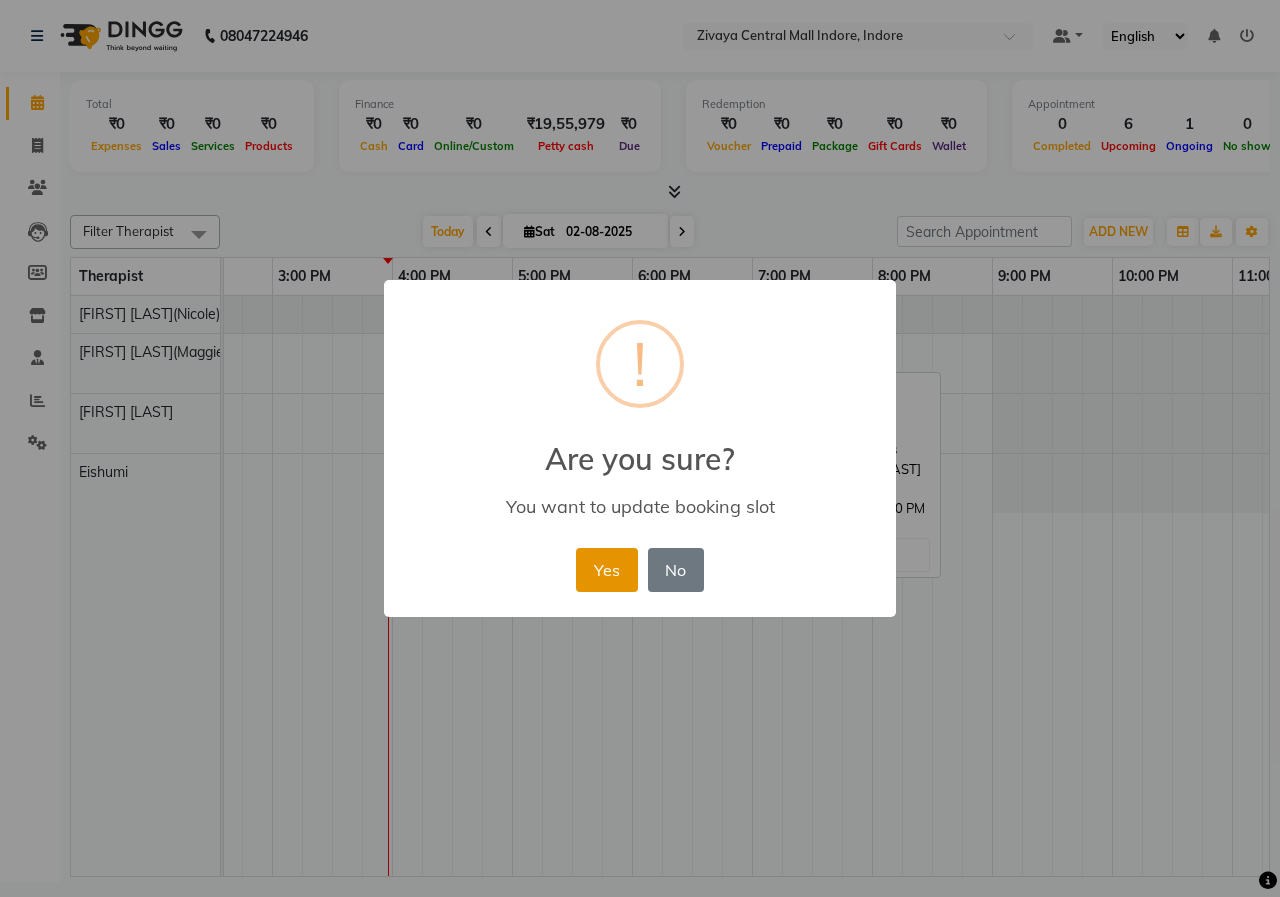 click on "Yes" at bounding box center (606, 570) 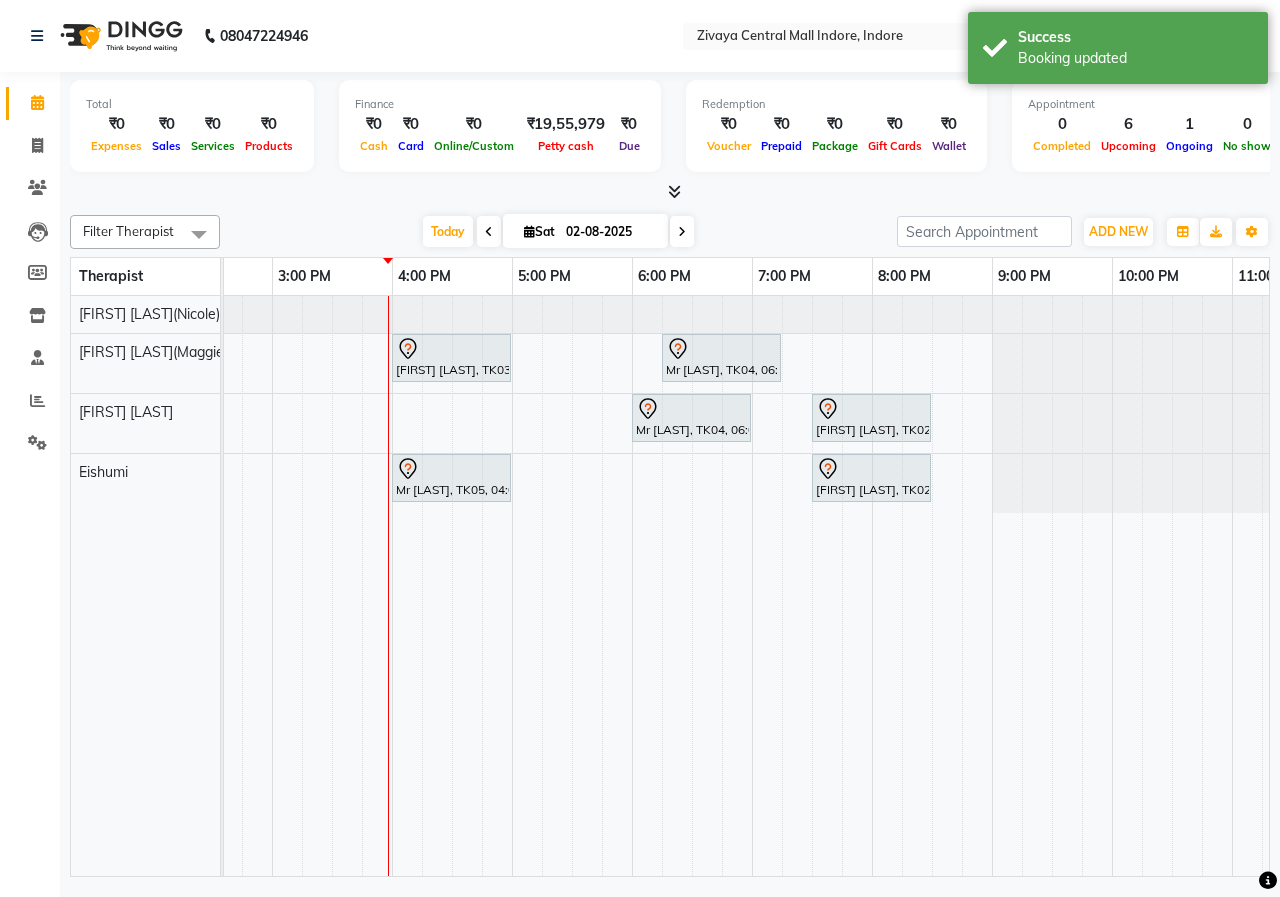 click on "Today  Sat 02-08-2025" at bounding box center [558, 232] 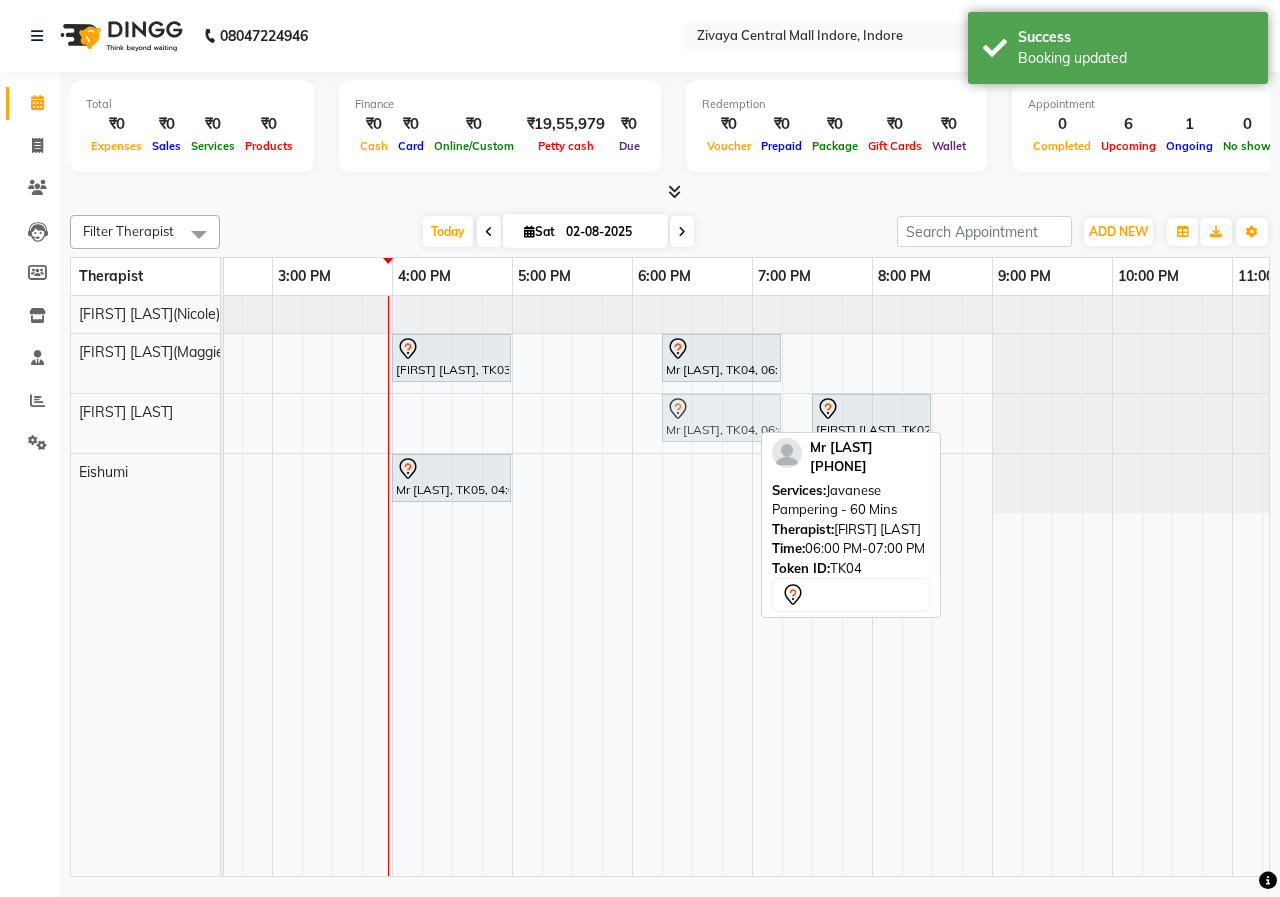 drag, startPoint x: 696, startPoint y: 436, endPoint x: 717, endPoint y: 435, distance: 21.023796 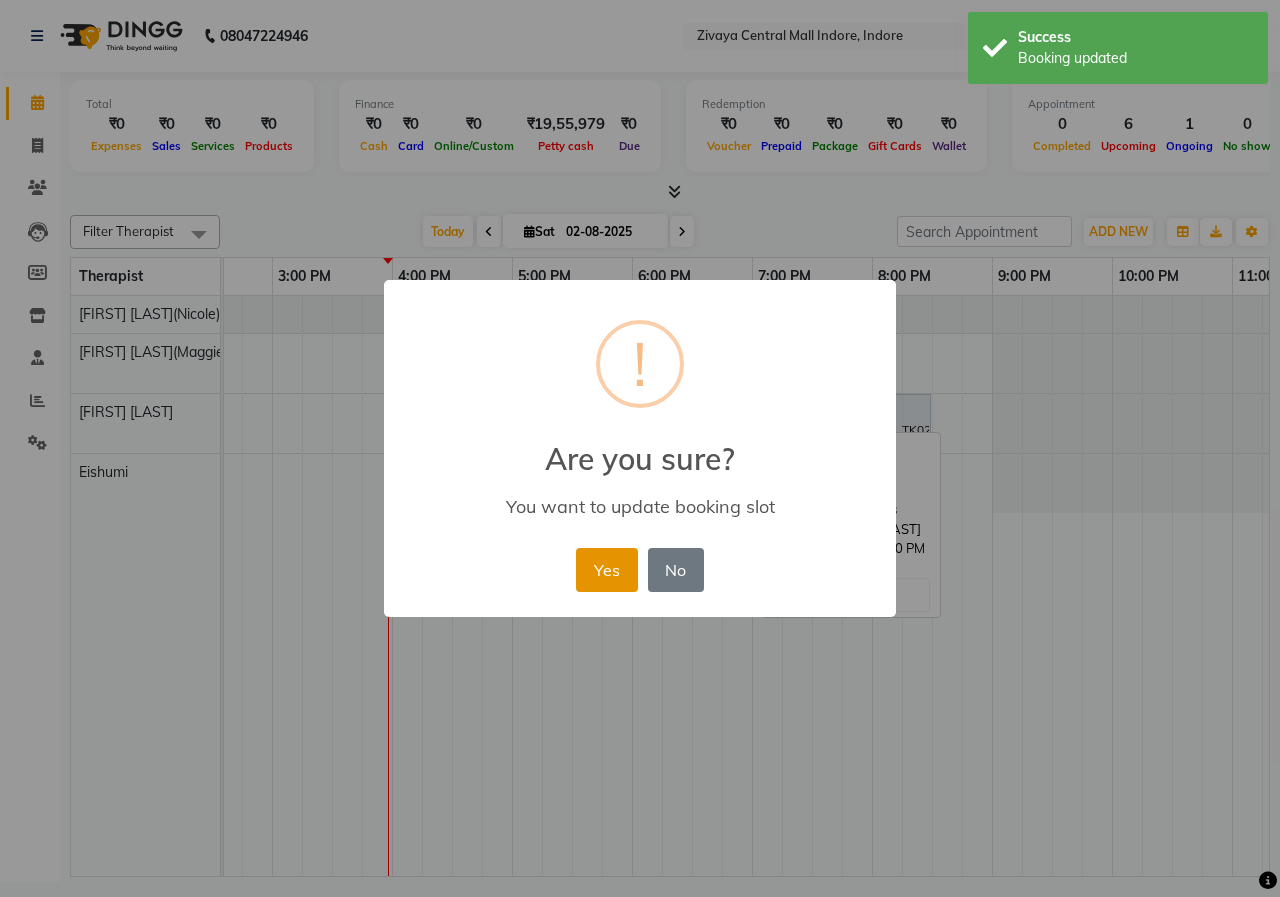 click on "Yes" at bounding box center (606, 570) 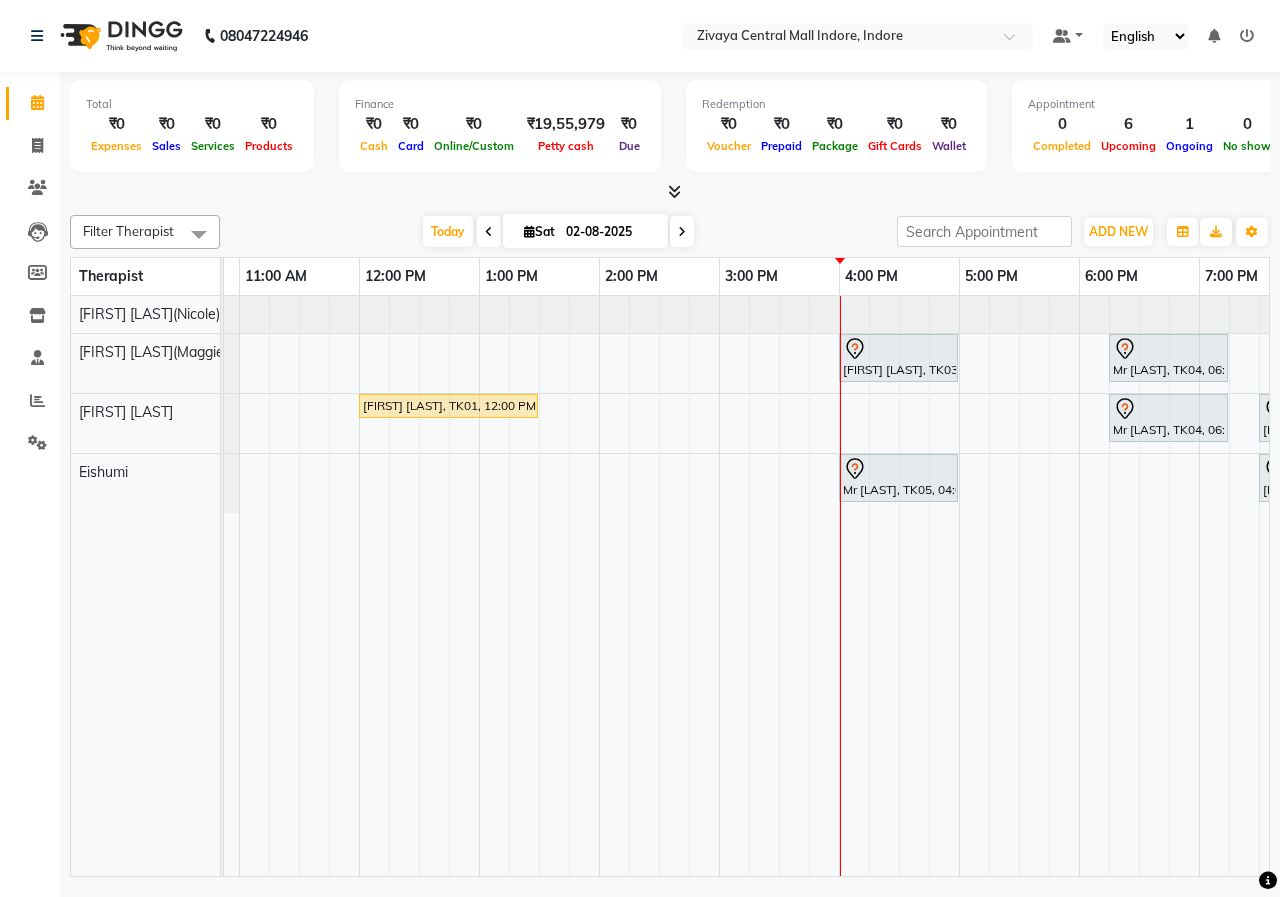 scroll, scrollTop: 0, scrollLeft: 324, axis: horizontal 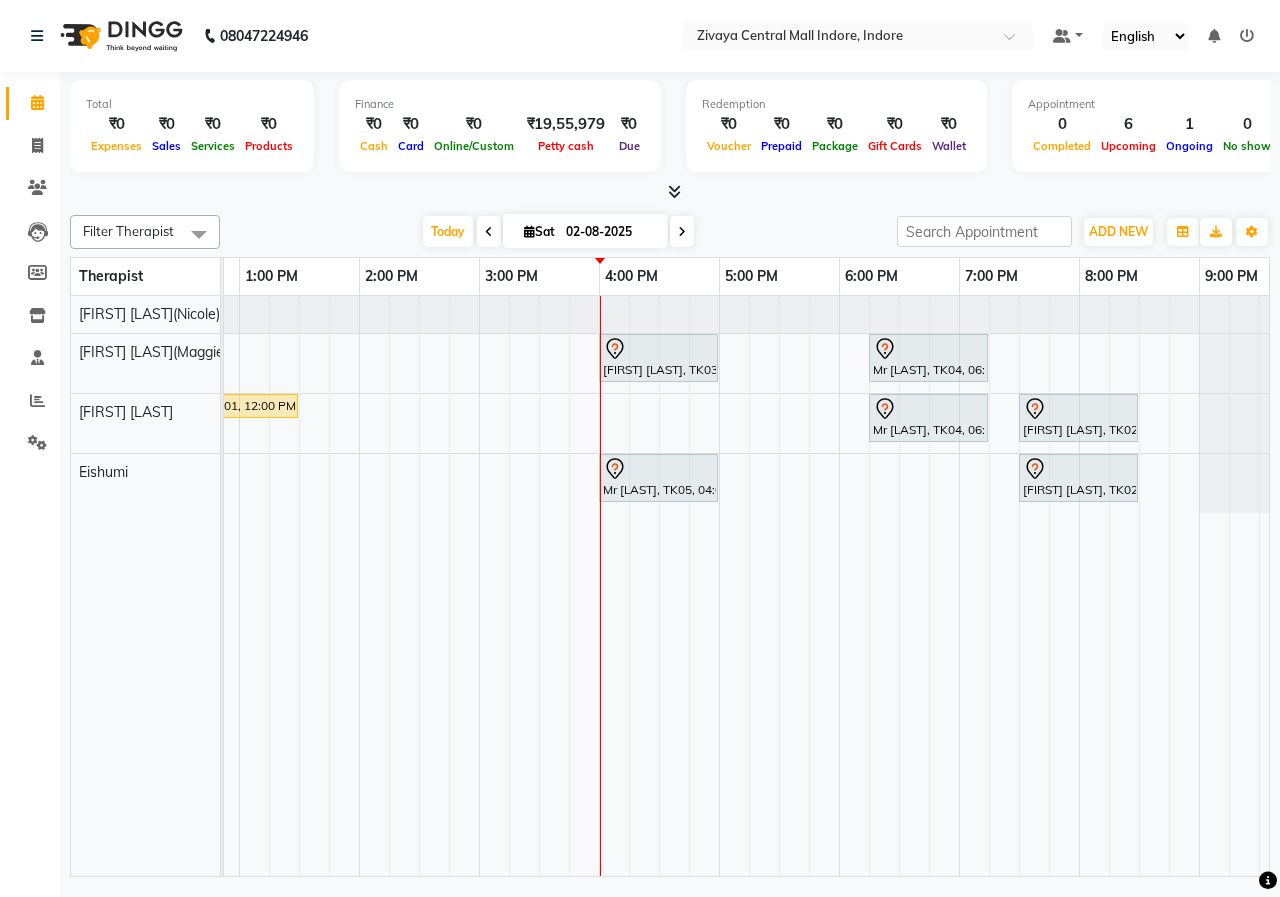 click at bounding box center (489, 231) 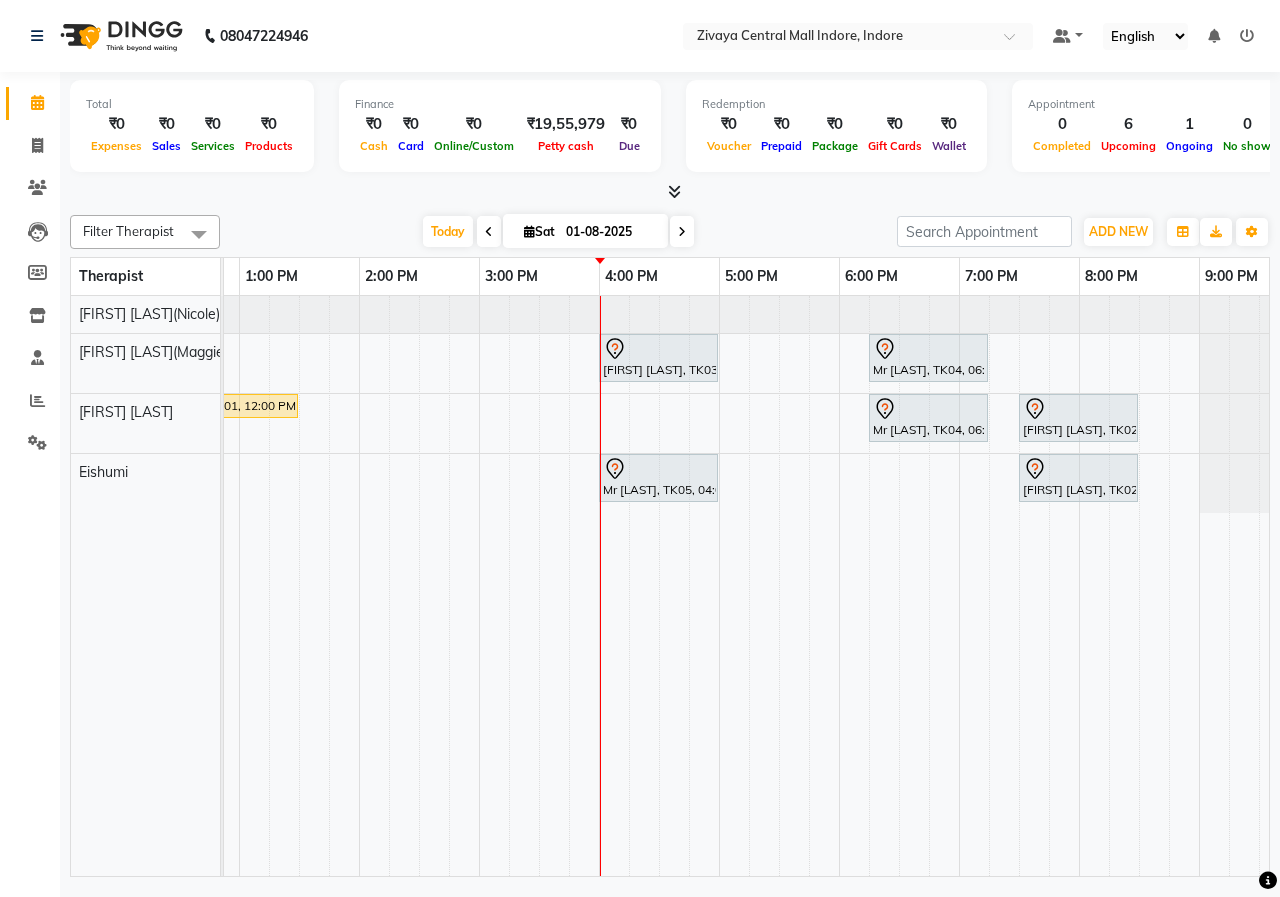 scroll, scrollTop: 0, scrollLeft: 0, axis: both 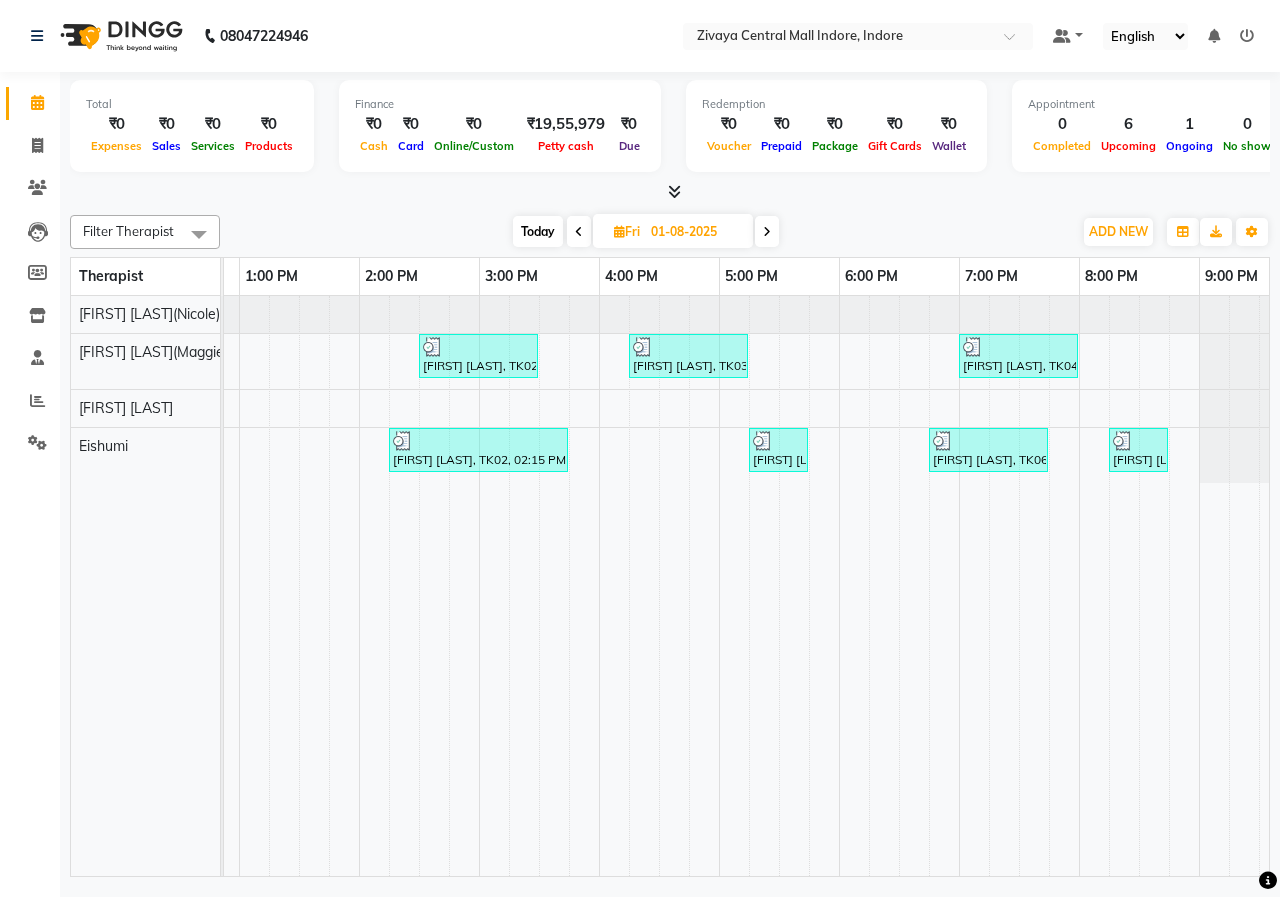 click at bounding box center (767, 231) 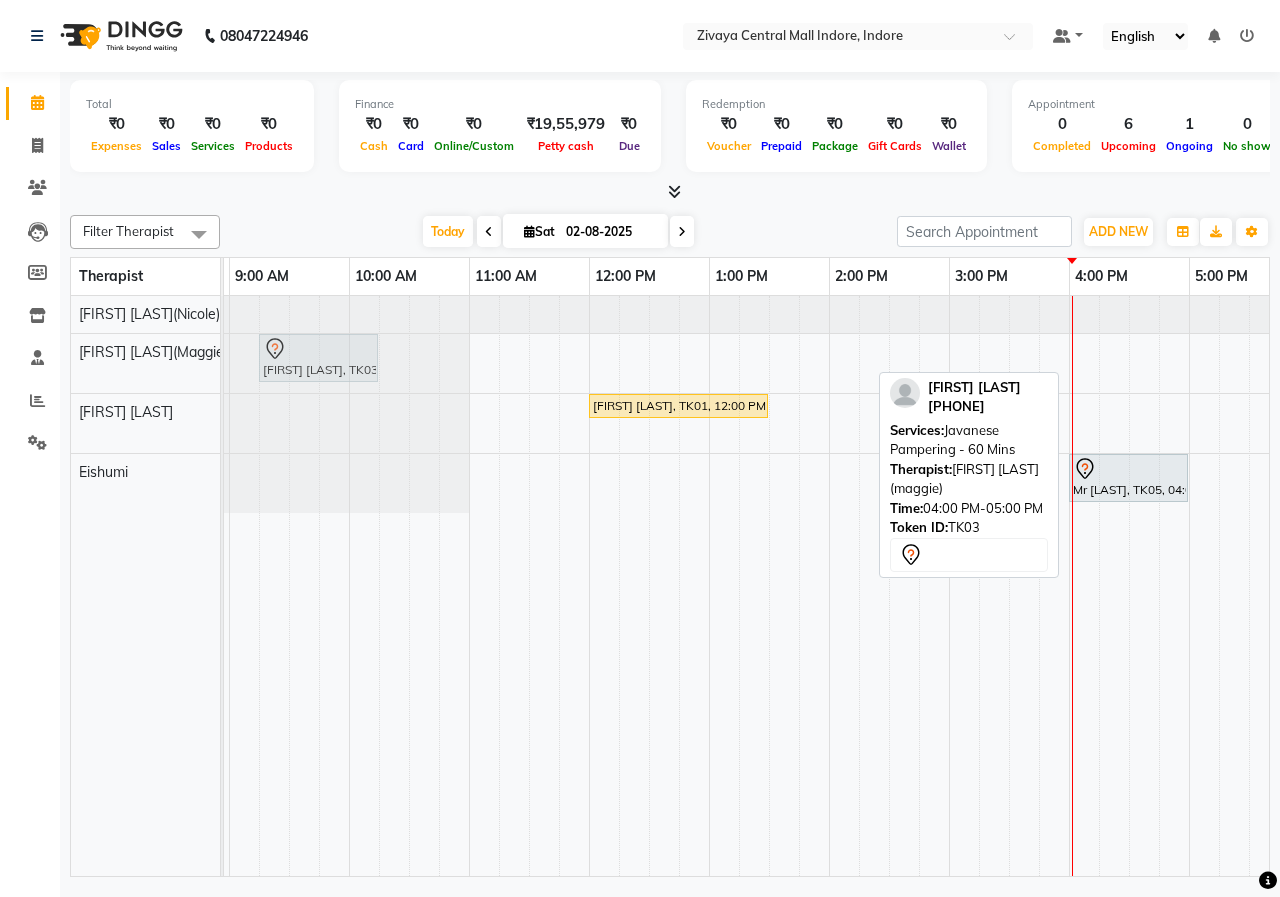 drag, startPoint x: 759, startPoint y: 371, endPoint x: 328, endPoint y: 368, distance: 431.01044 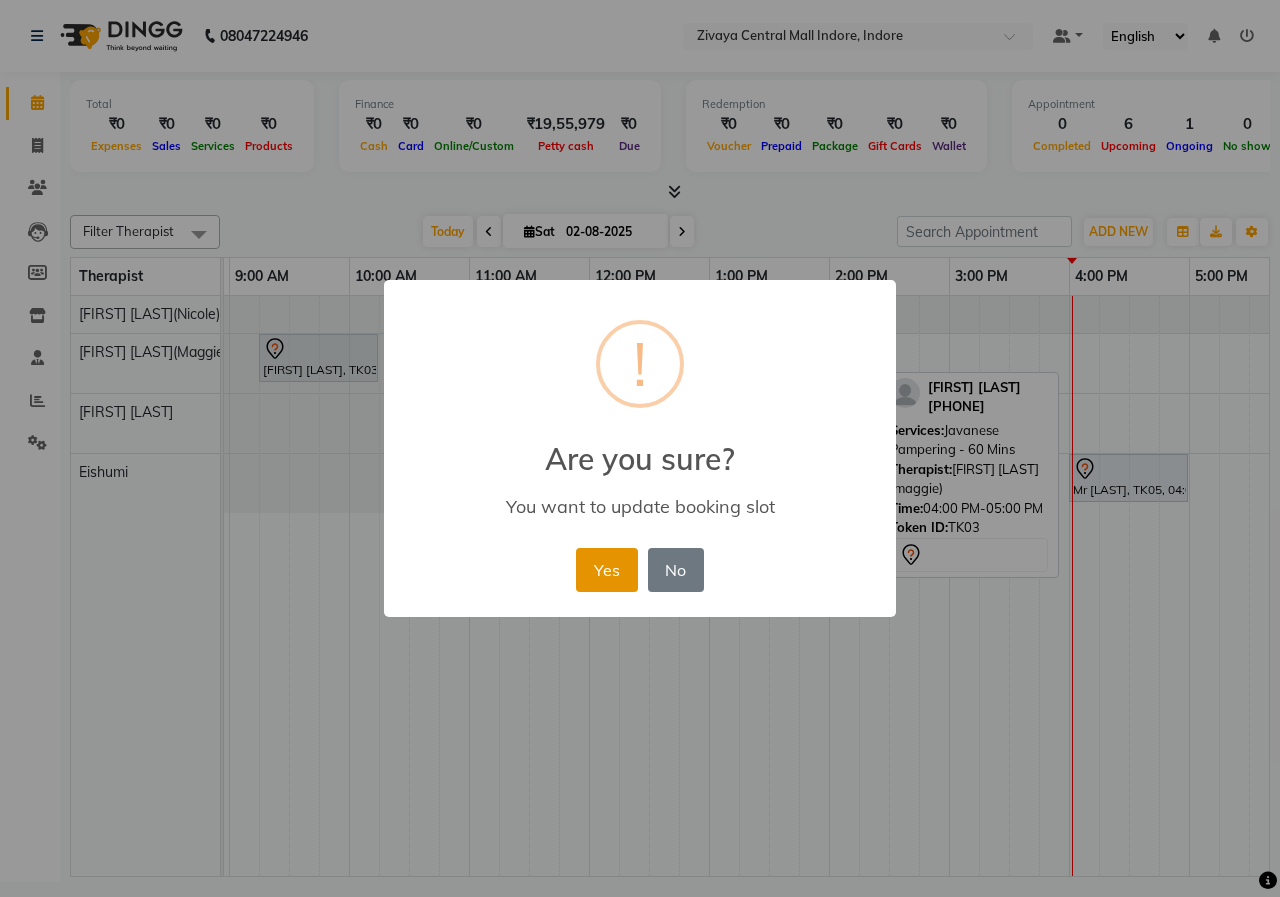 click on "Yes" at bounding box center [606, 570] 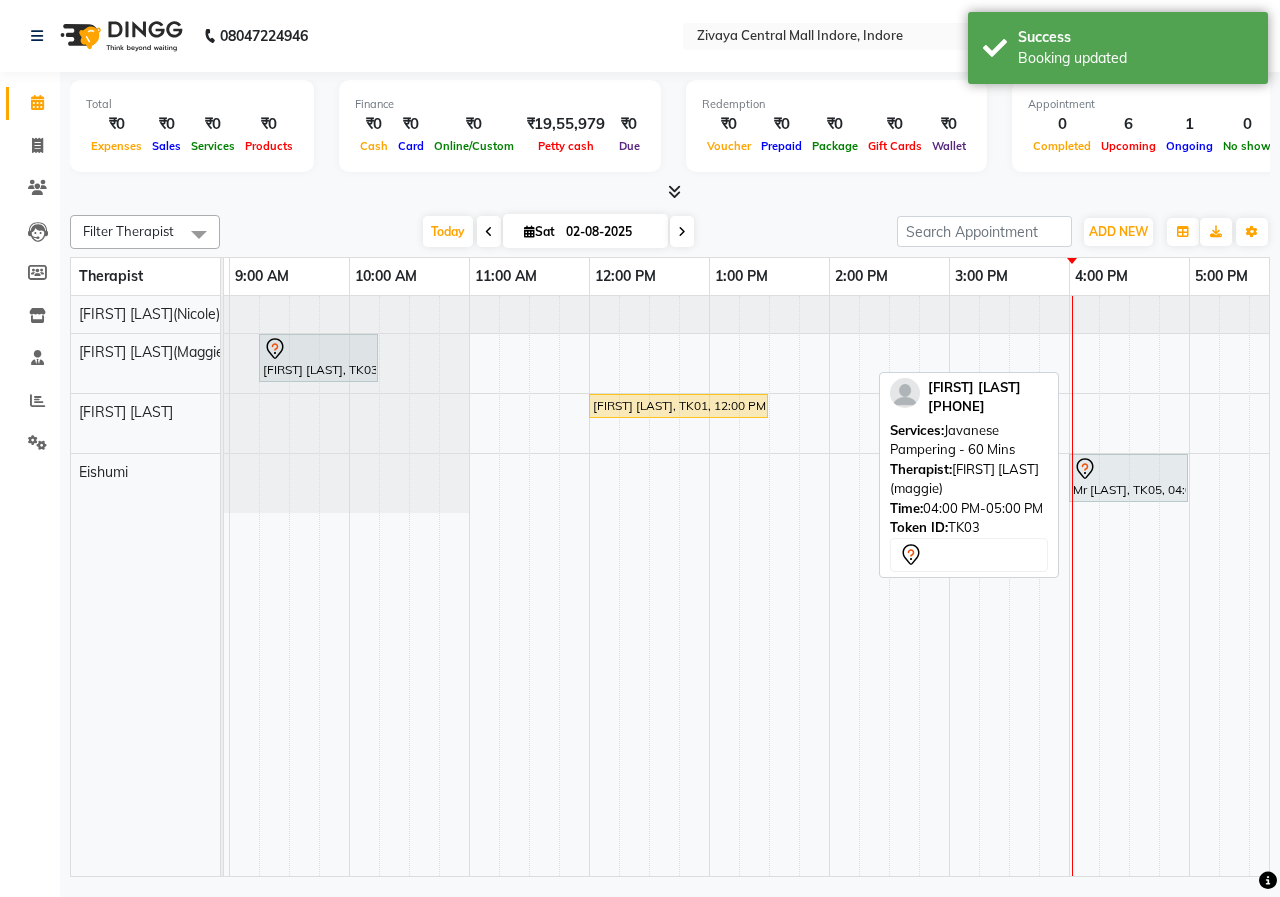 scroll, scrollTop: 0, scrollLeft: 0, axis: both 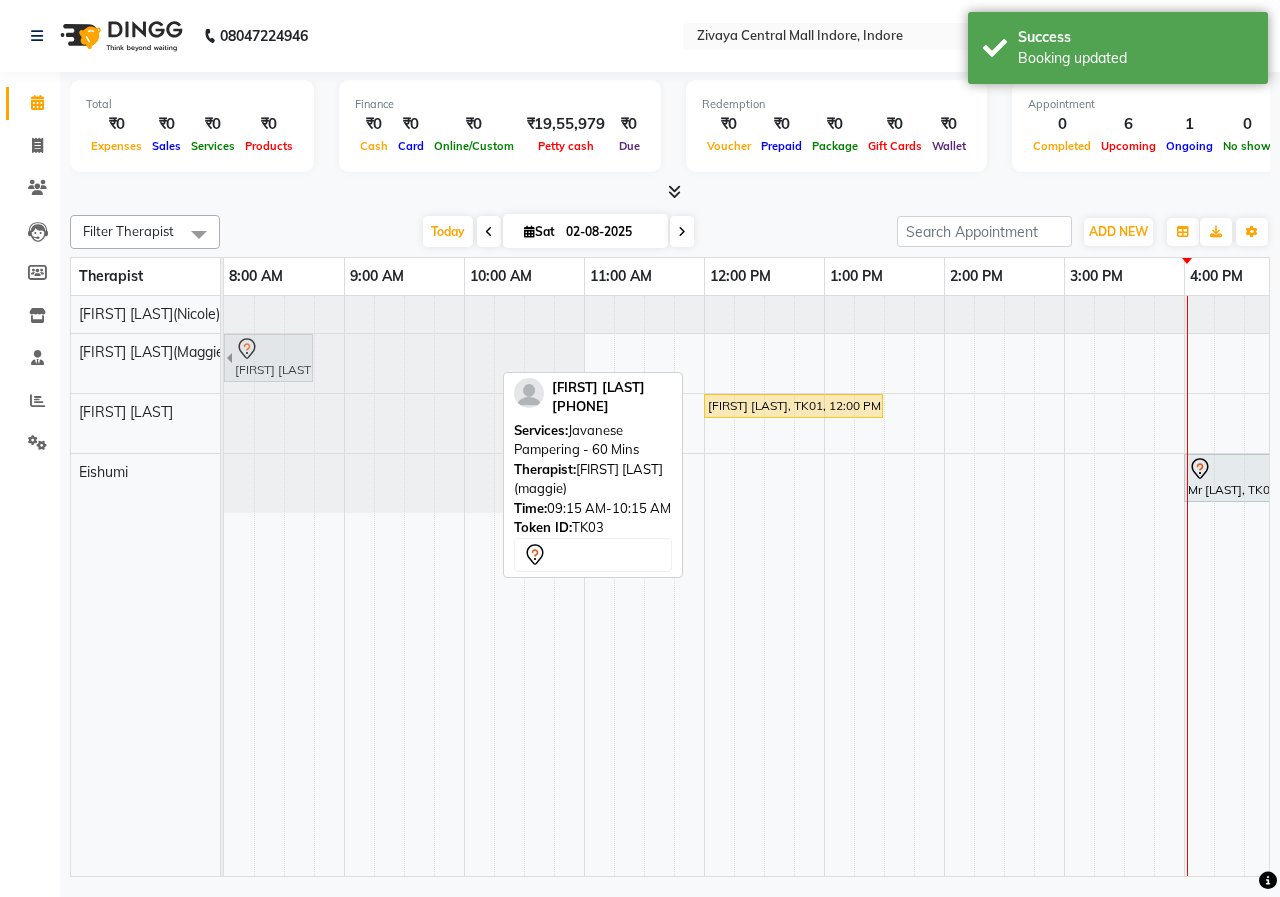drag, startPoint x: 418, startPoint y: 365, endPoint x: 251, endPoint y: 365, distance: 167 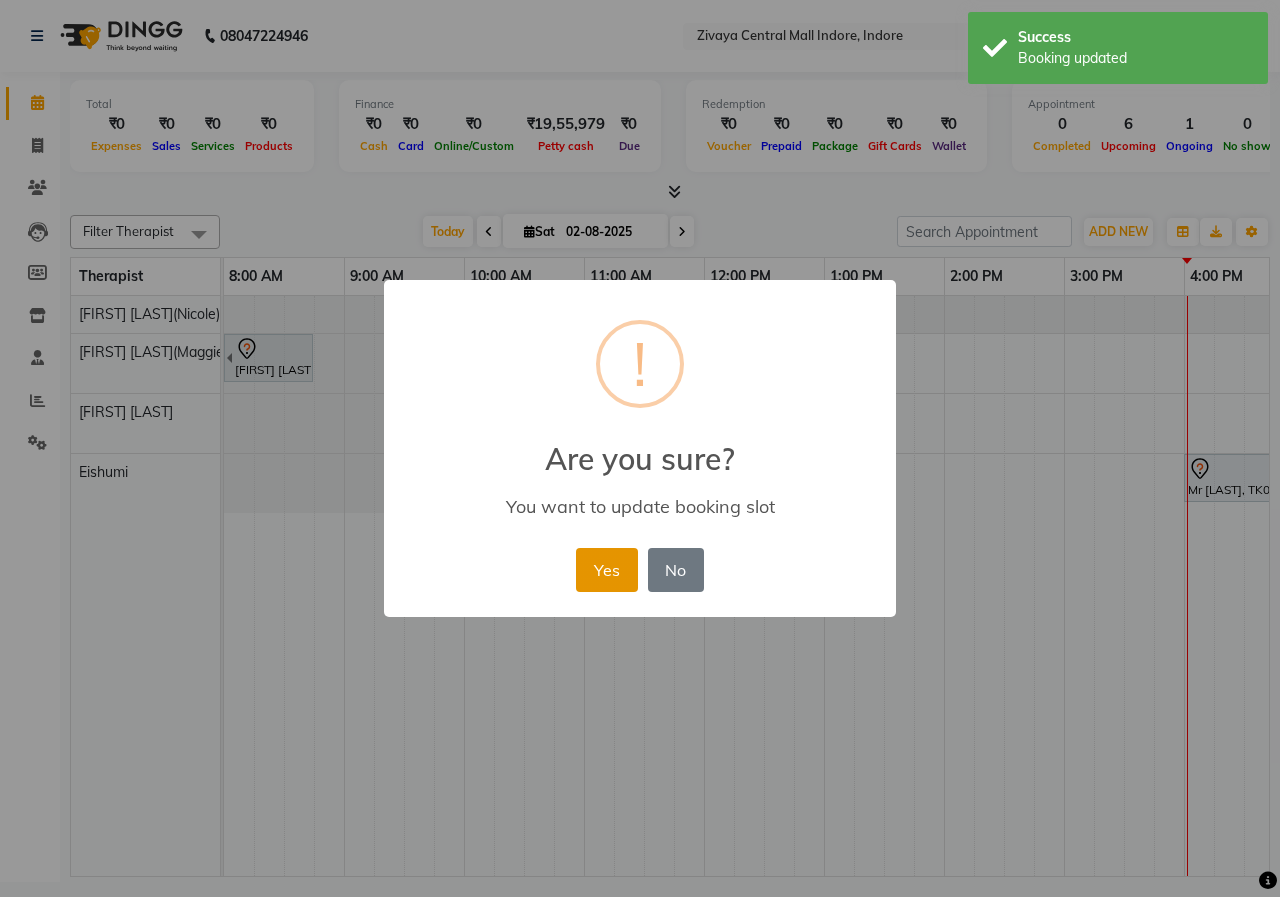 click on "Yes" at bounding box center [606, 570] 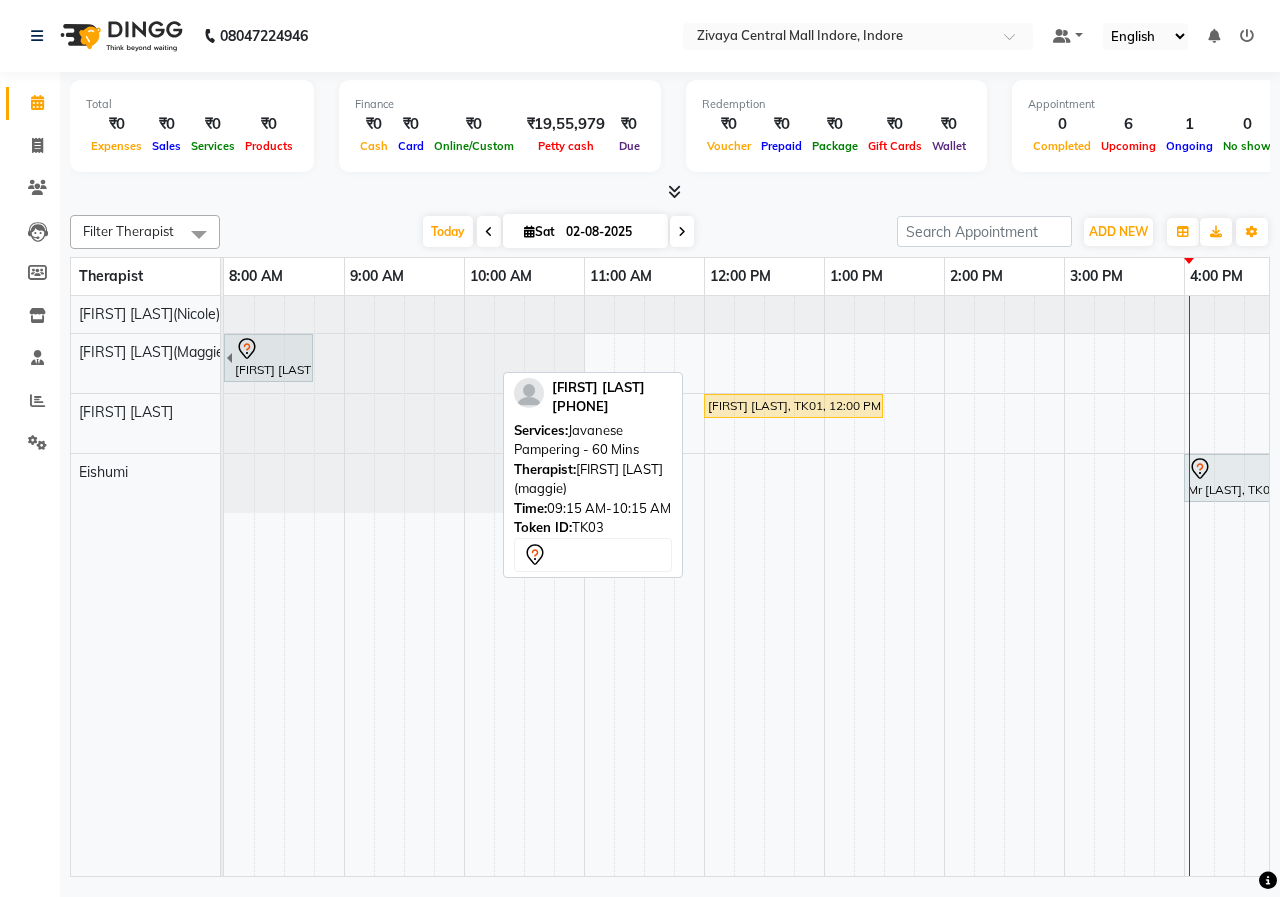 scroll, scrollTop: 0, scrollLeft: 295, axis: horizontal 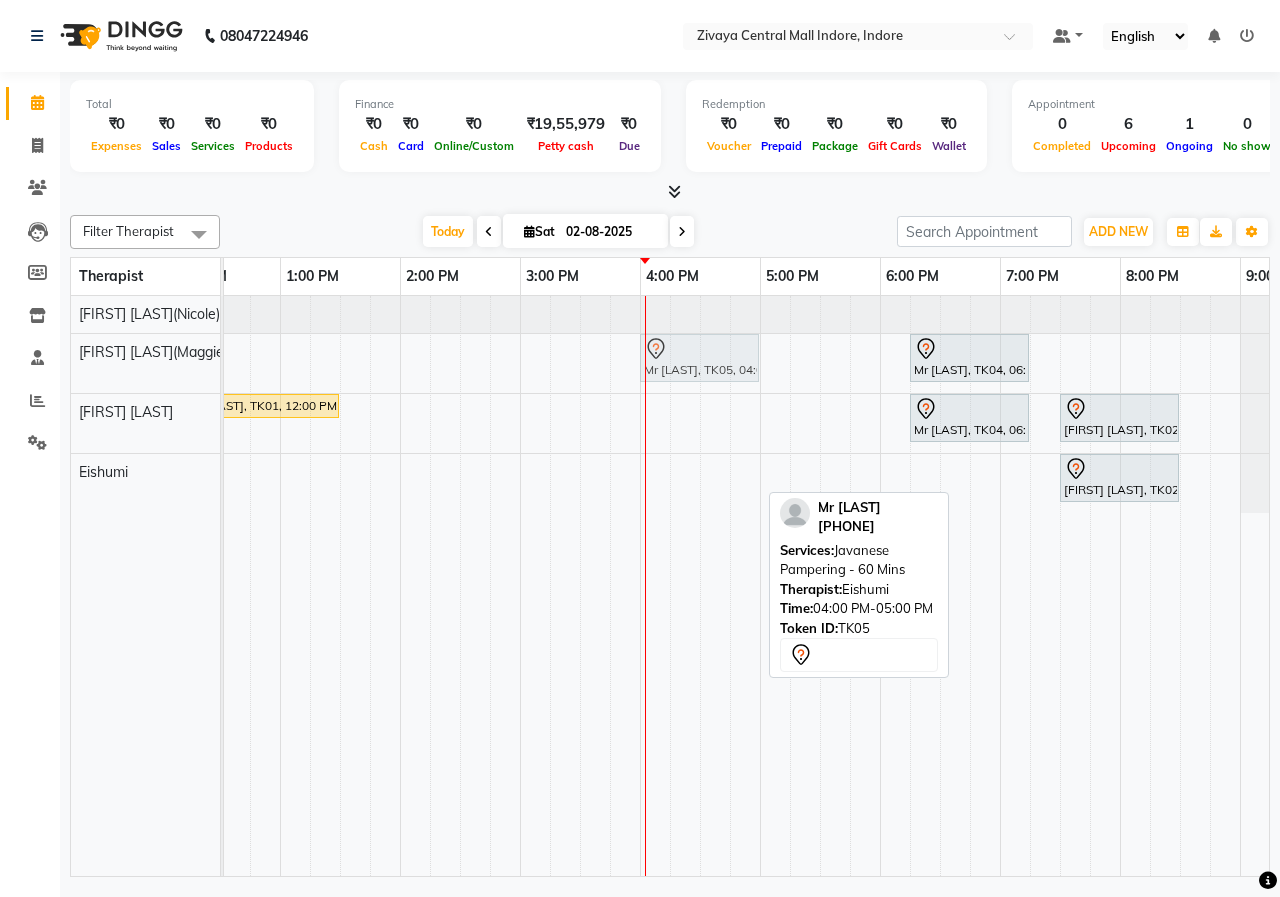 drag, startPoint x: 685, startPoint y: 484, endPoint x: 690, endPoint y: 391, distance: 93.13431 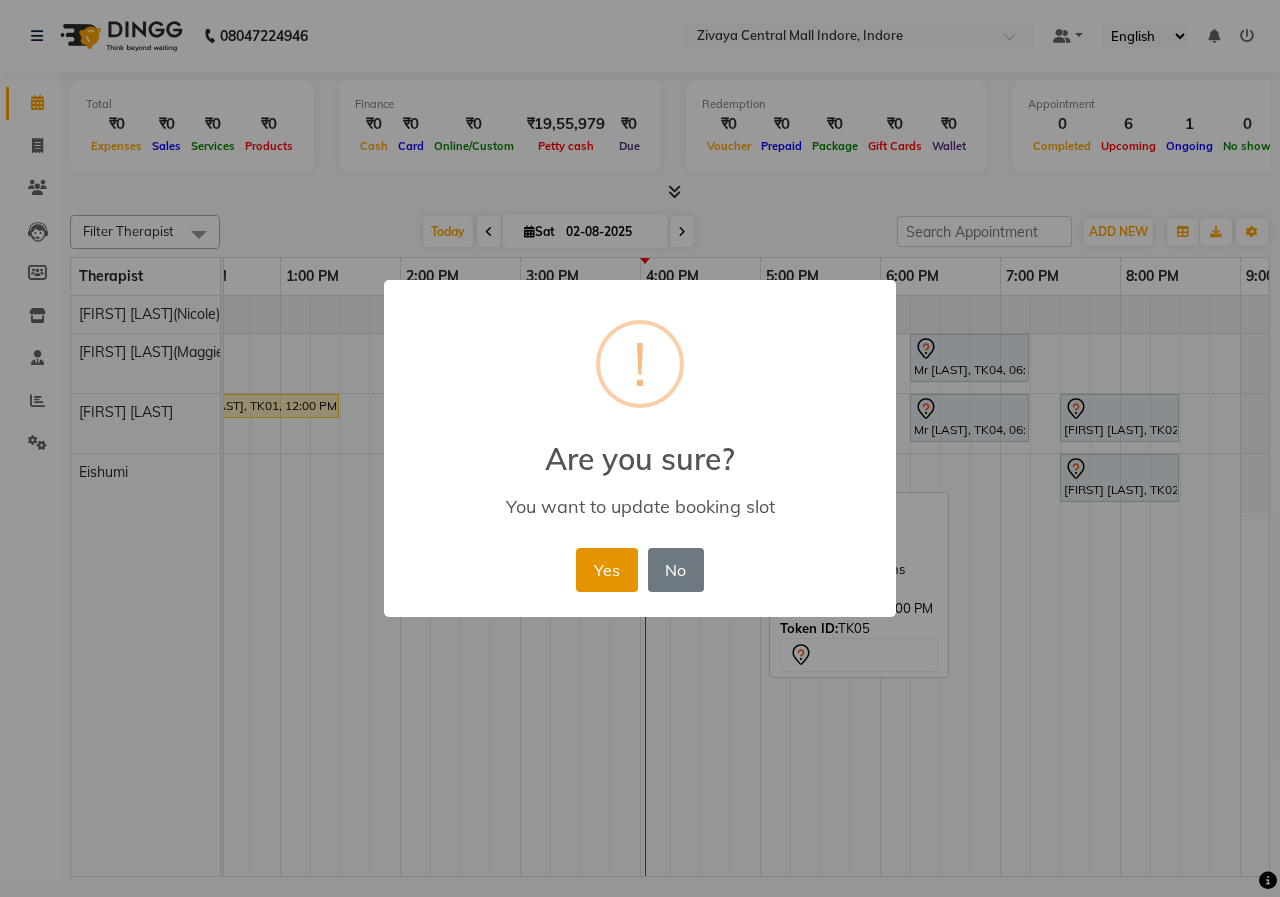 click on "Yes" at bounding box center (606, 570) 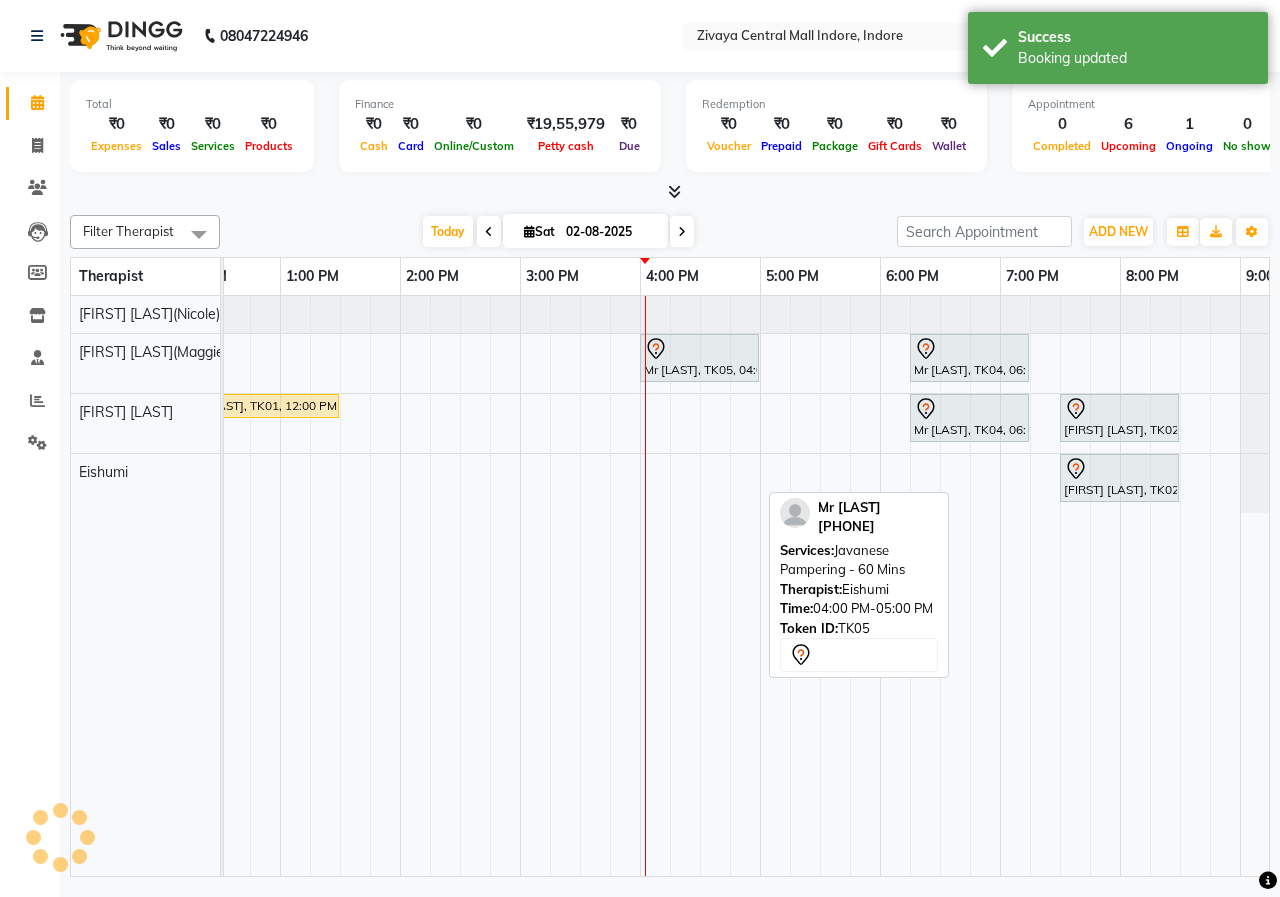 click at bounding box center [670, 192] 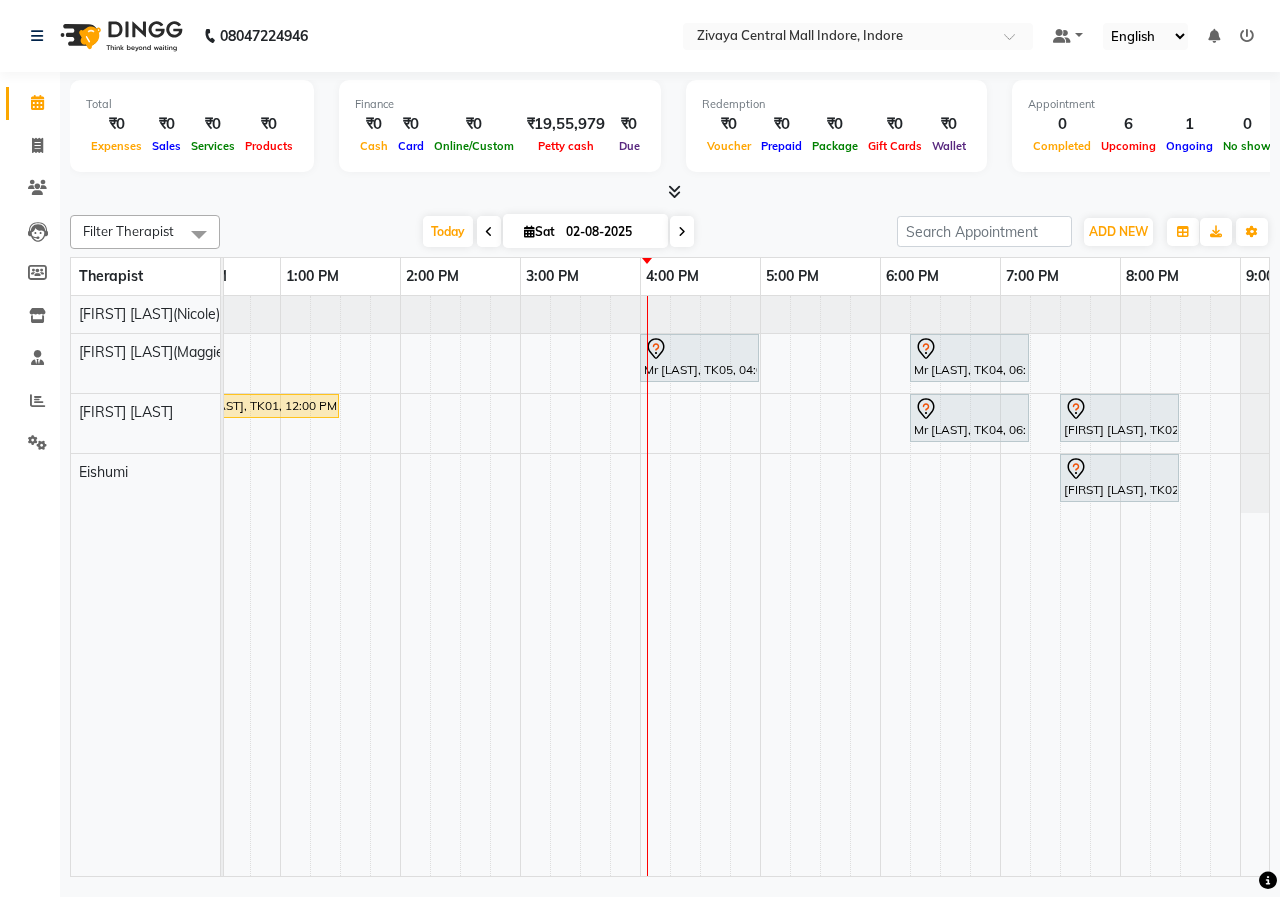 scroll, scrollTop: 0, scrollLeft: 633, axis: horizontal 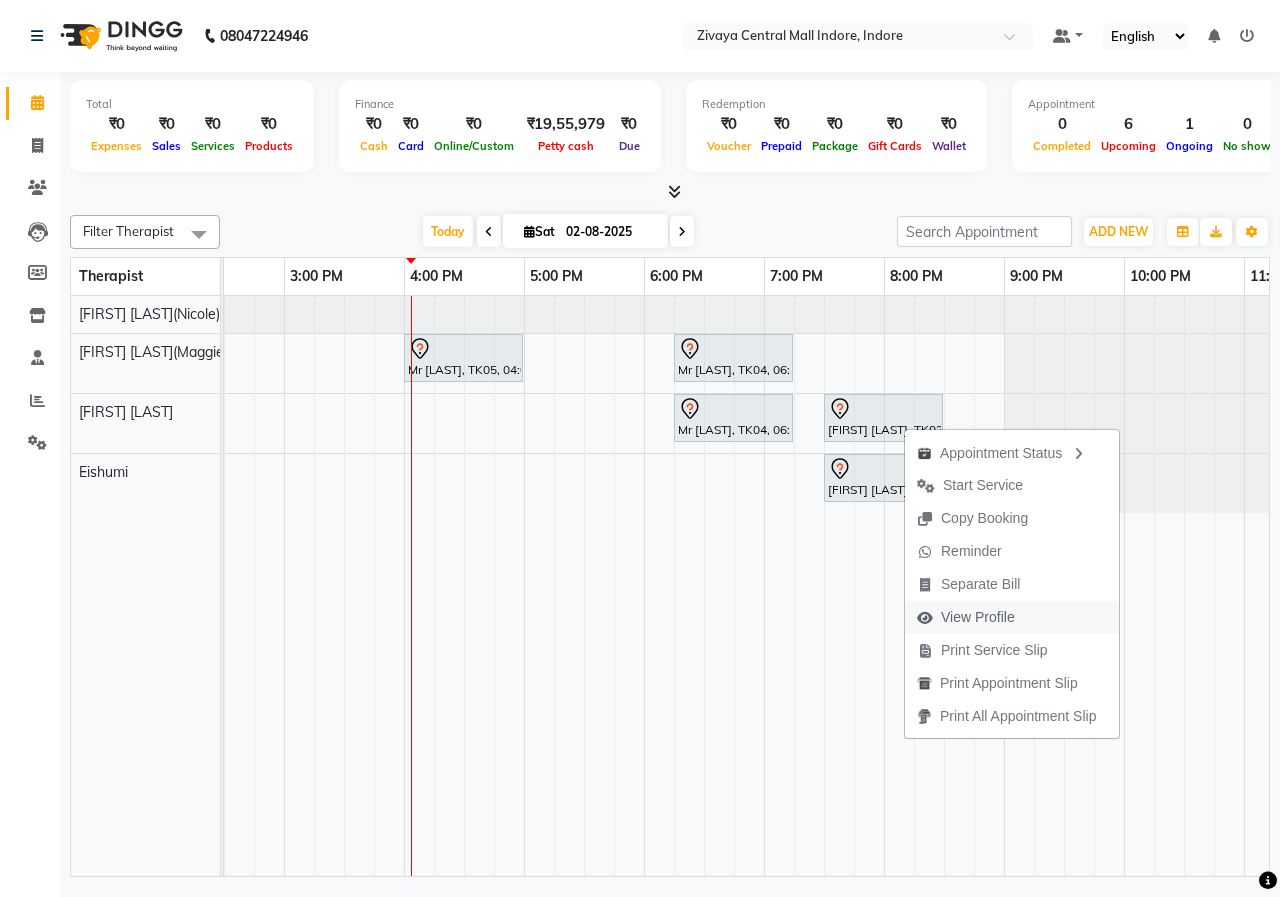 click on "View Profile" at bounding box center [978, 617] 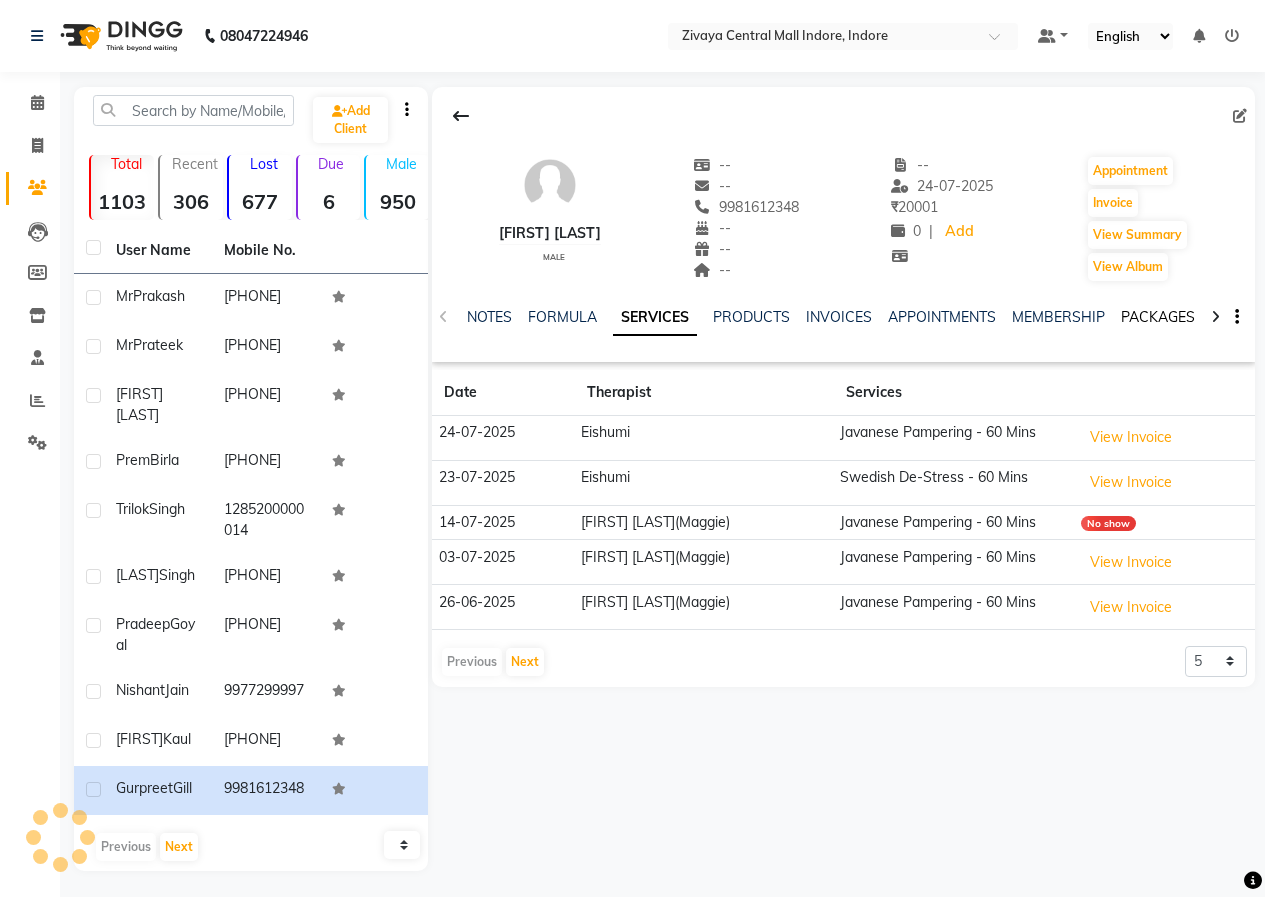 click on "PACKAGES" 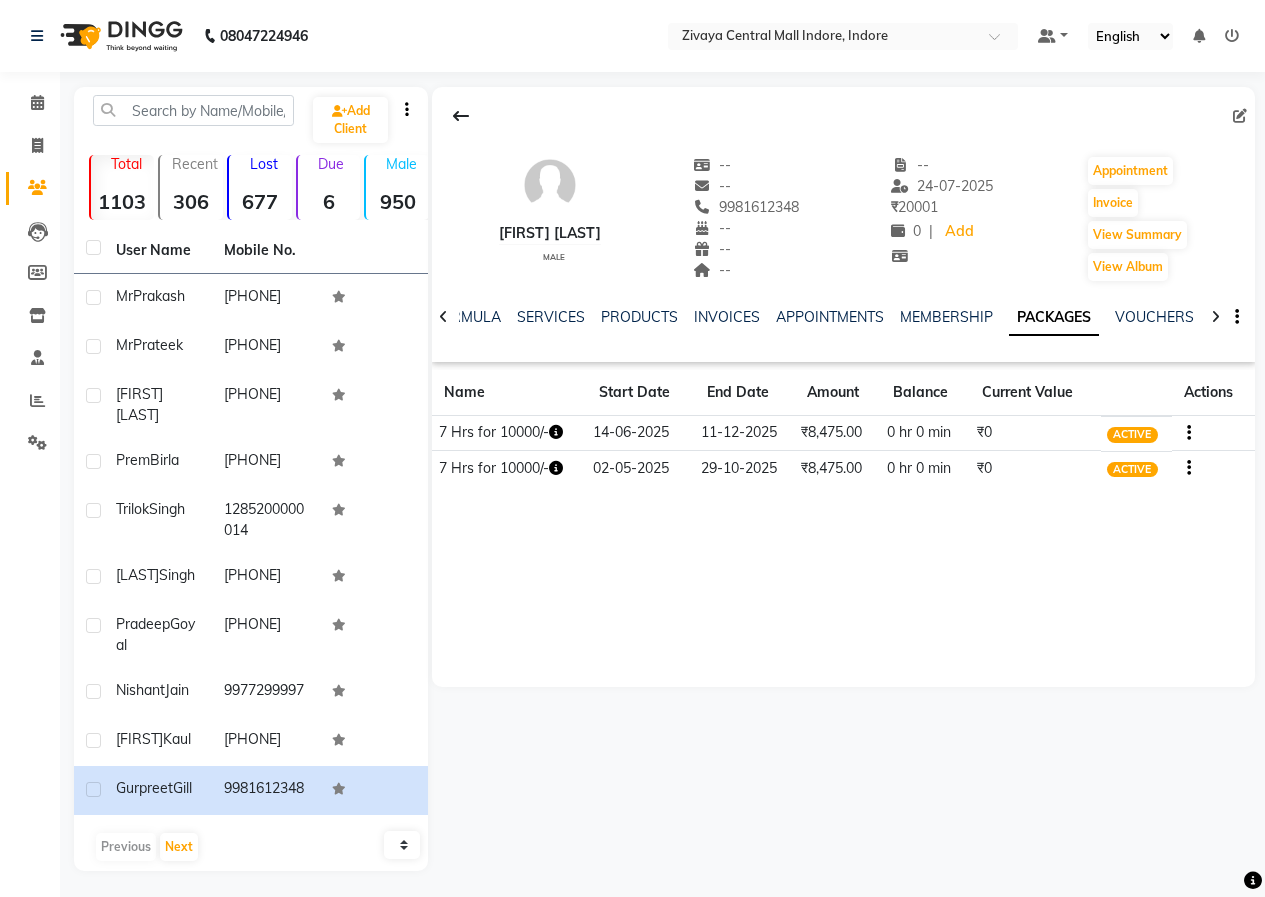 click 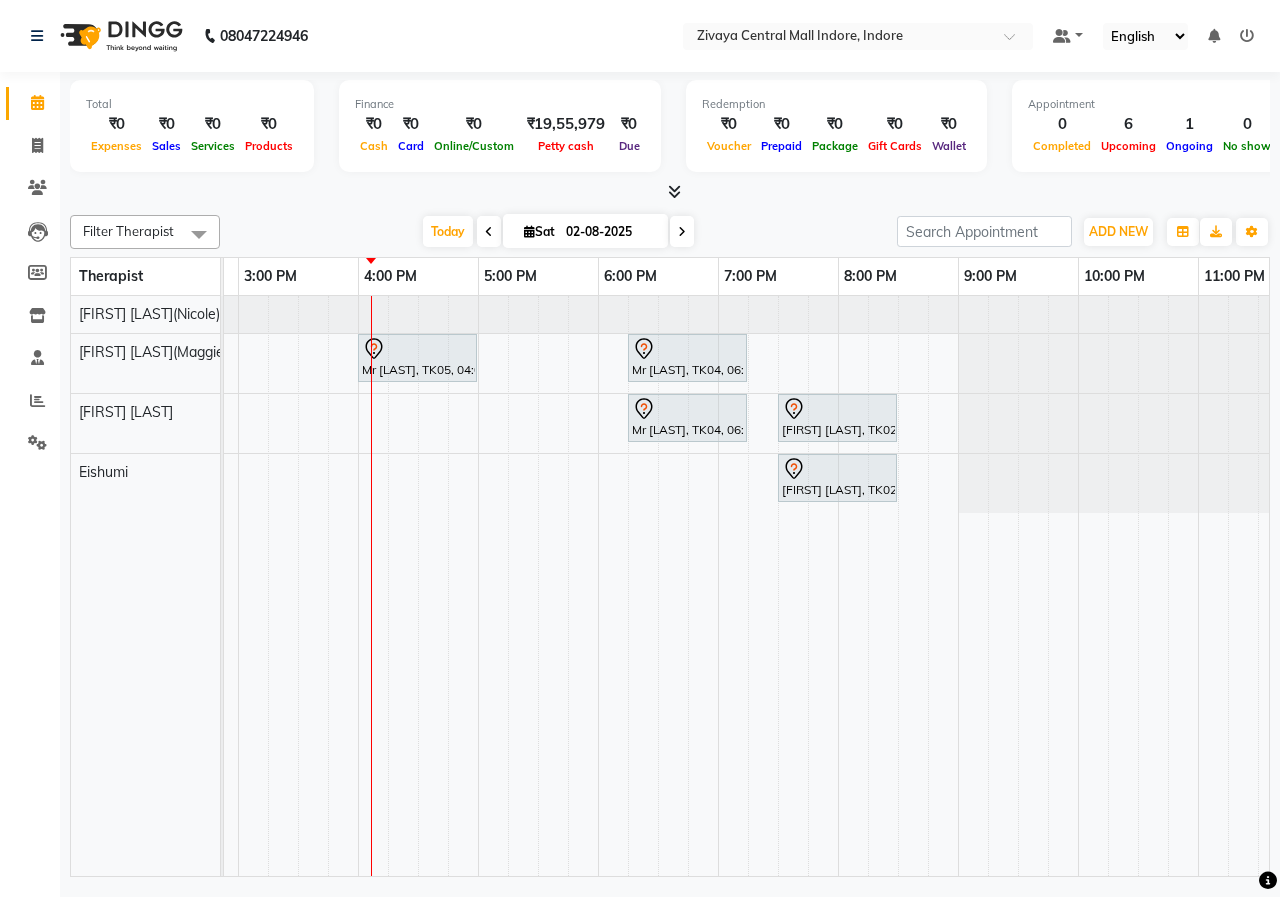 scroll, scrollTop: 0, scrollLeft: 690, axis: horizontal 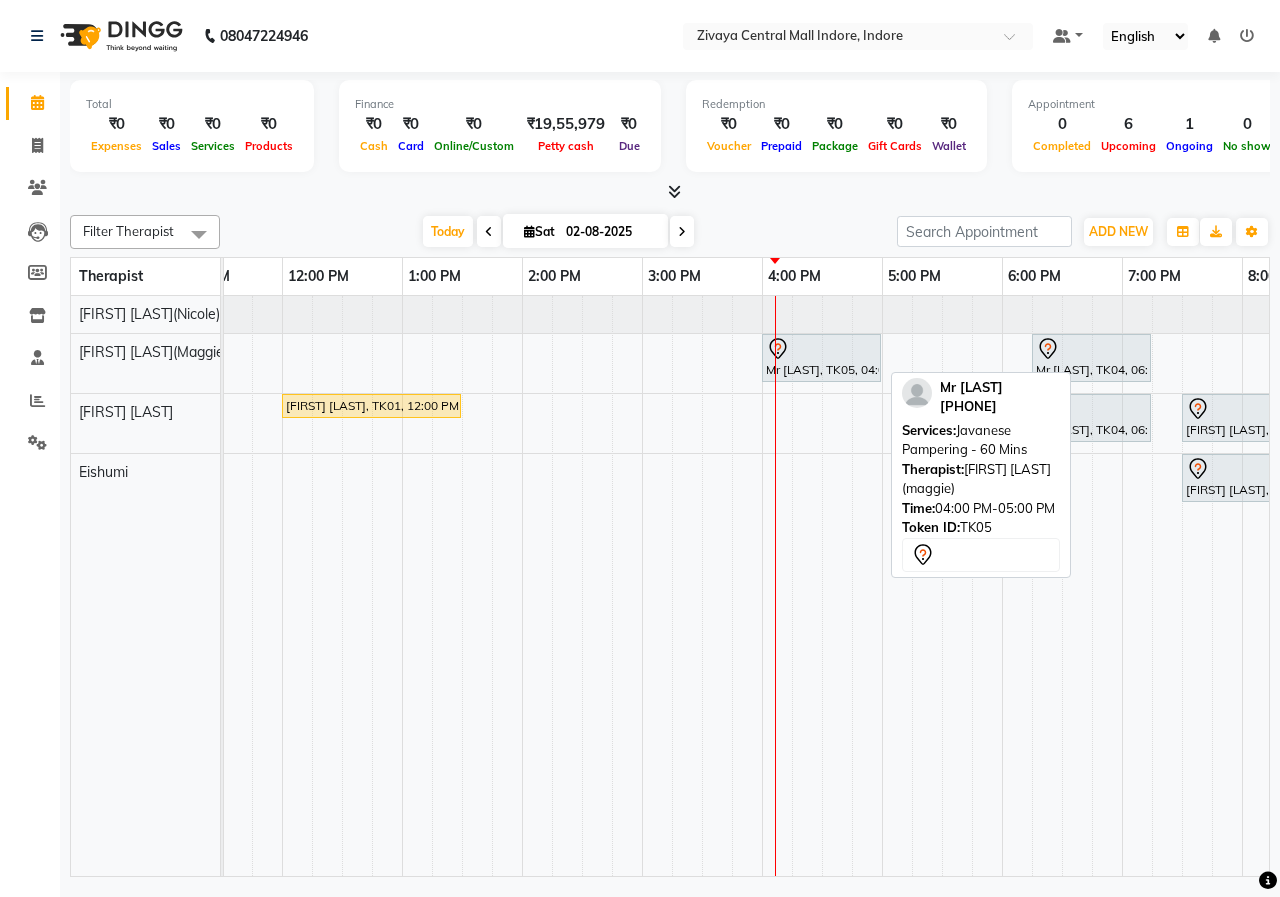click at bounding box center (821, 349) 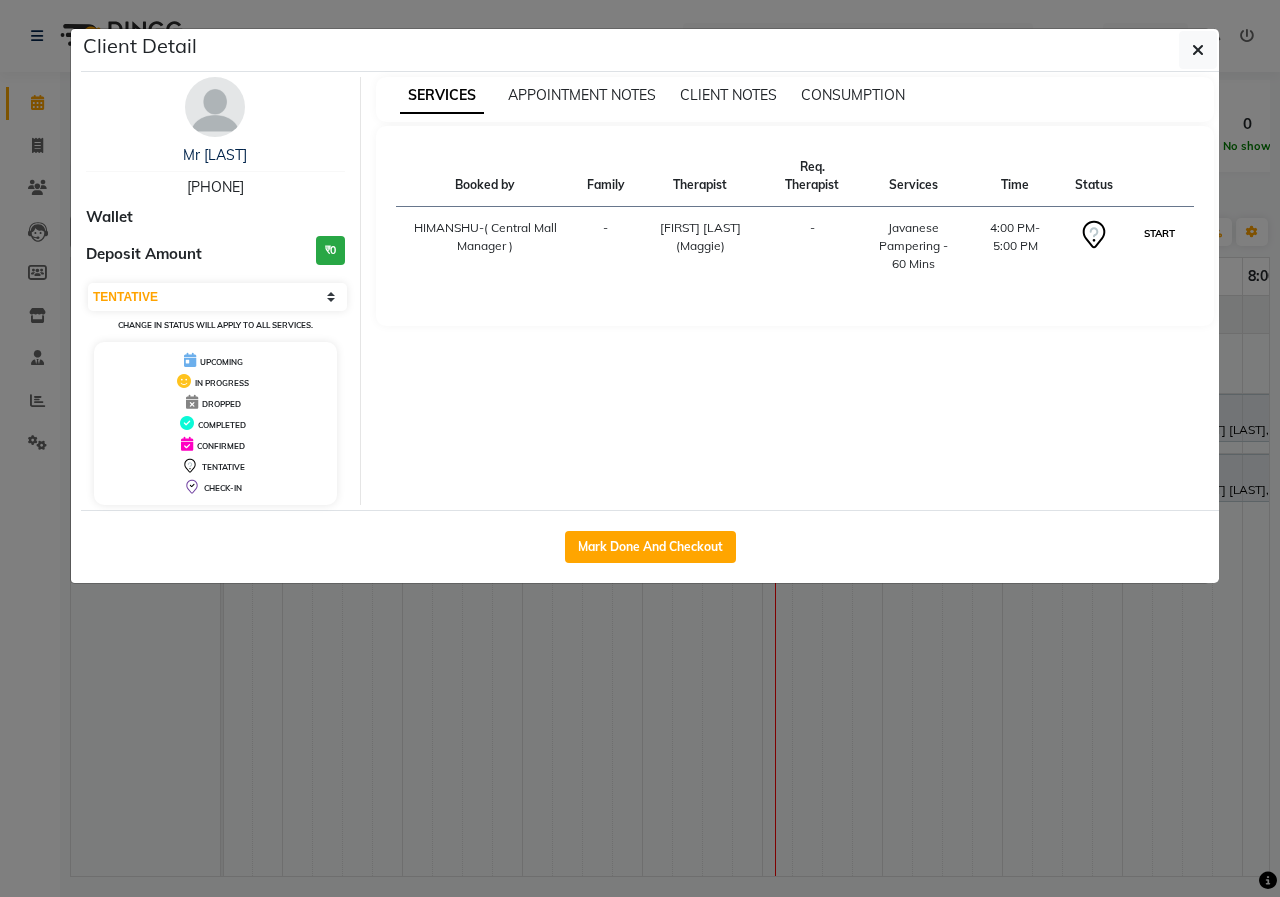 click on "START" at bounding box center (1159, 233) 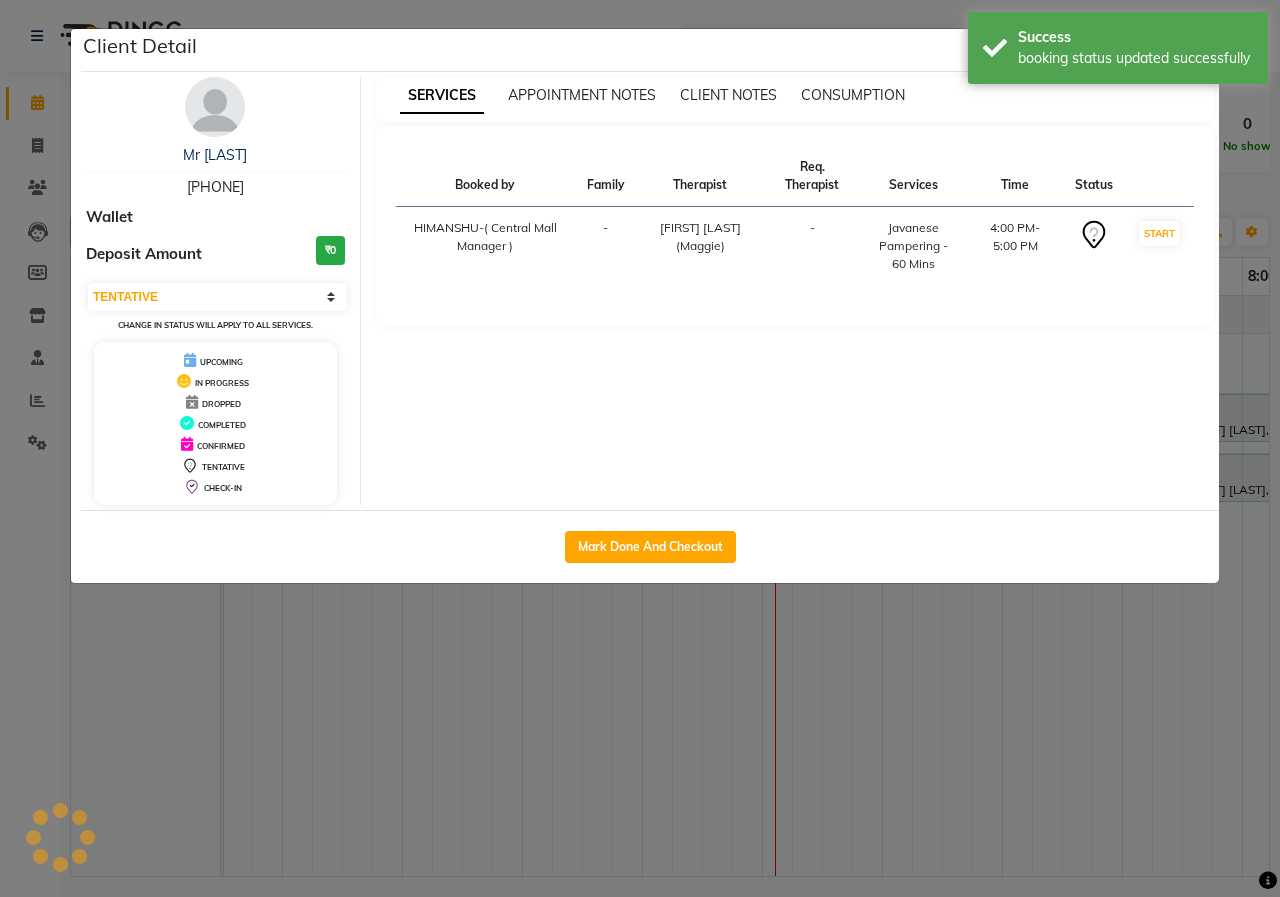 select on "1" 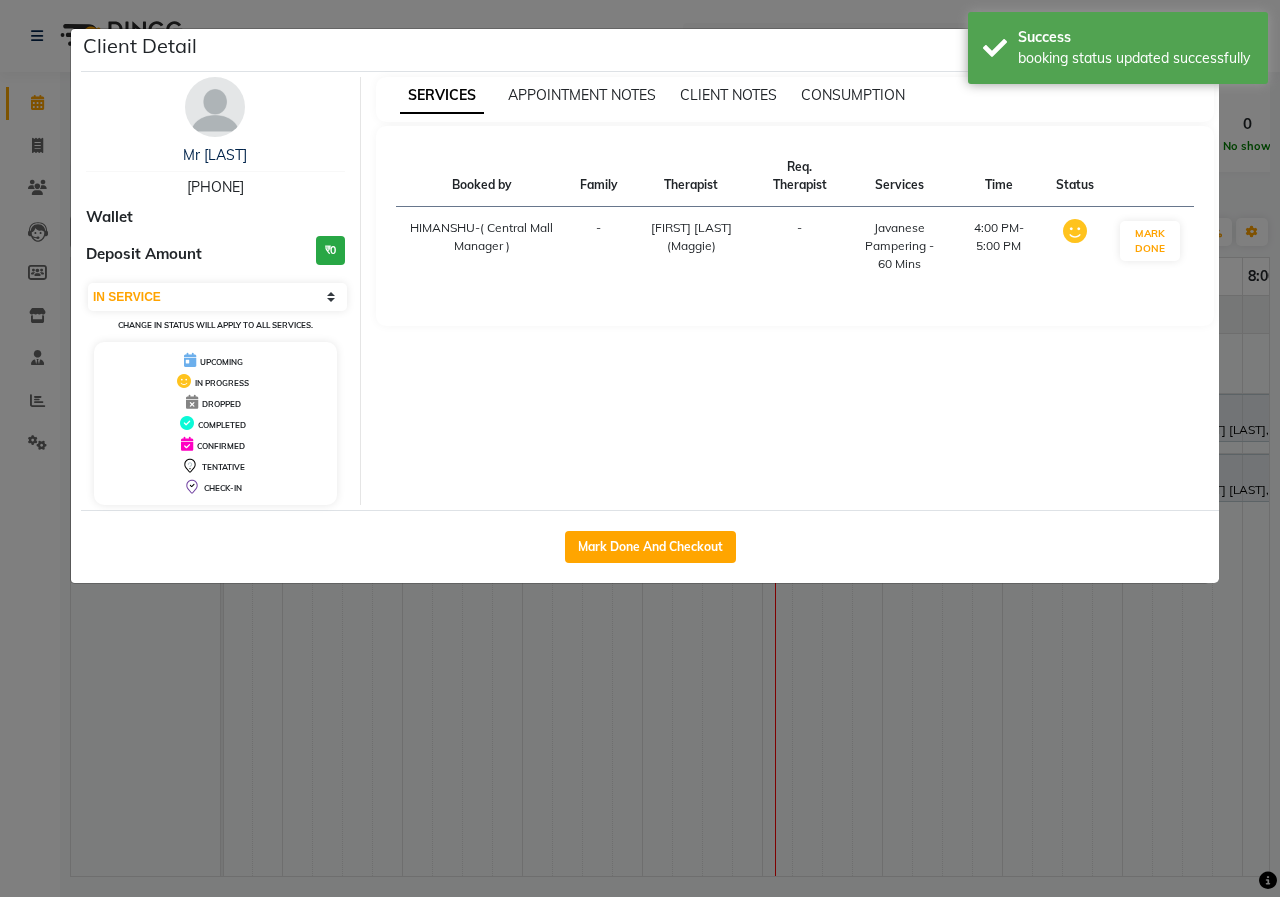 click on "Client Detail  Mr [LAST]   [PHONE] Wallet Deposit Amount  ₹0  Select IN SERVICE CONFIRMED TENTATIVE CHECK IN MARK DONE UPCOMING Change in status will apply to all services. UPCOMING IN PROGRESS DROPPED COMPLETED CONFIRMED TENTATIVE CHECK-IN SERVICES APPOINTMENT NOTES CLIENT NOTES CONSUMPTION Booked by Family Therapist Req. Therapist Services Time Status  HIMANSHU-( Central Mall Manager )   - [FIRST] [LAST](Maggie) -  Javanese Pampering - 60 Mins   4:00 PM-5:00 PM   MARK DONE   Mark Done And Checkout" 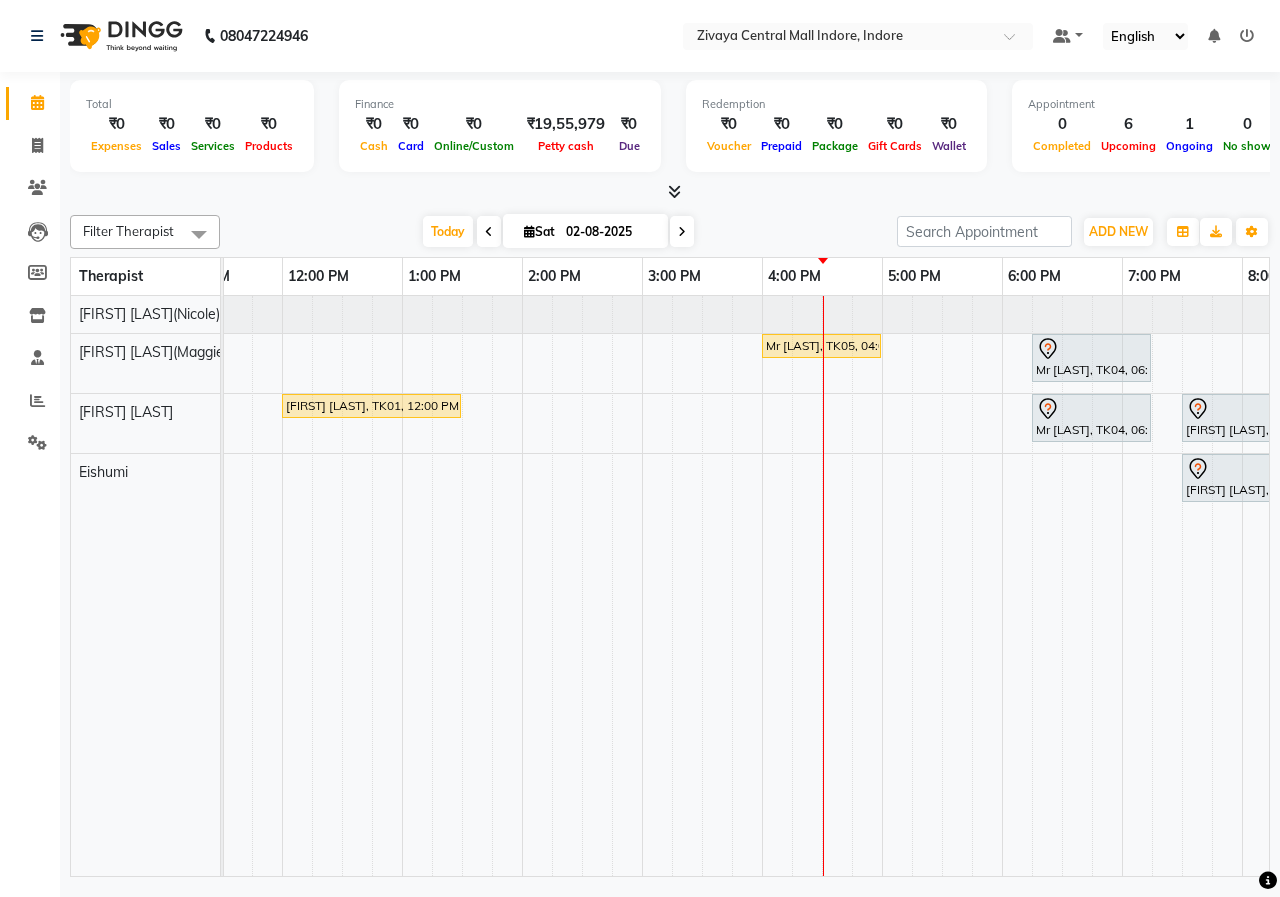 scroll, scrollTop: 0, scrollLeft: 531, axis: horizontal 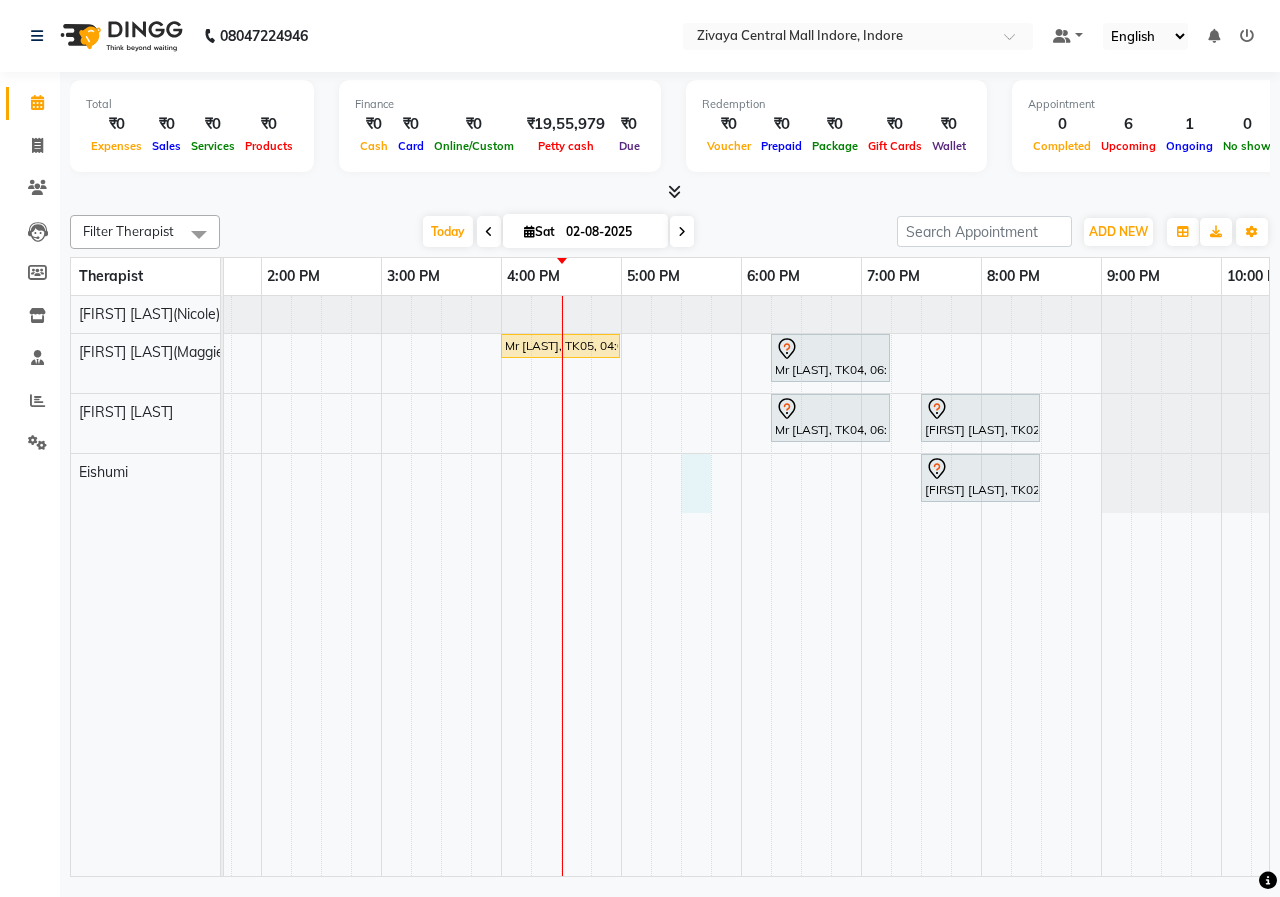 click on "[FIRST] [LAST], TK03, 07:45 AM-08:45 AM, Javanese Pampering - 60 Mins    Mr [LAST], TK05, 04:00 PM-05:00 PM, Javanese Pampering - 60 Mins             Mr [LAST], TK04, 06:15 PM-07:15 PM, Javanese Pampering - 60 Mins    [FIRST] [LAST], TK01, 12:00 PM-01:30 PM, Javanese Pampering - 90 Mins             Mr [LAST], TK04, 06:15 PM-07:15 PM, Javanese Pampering - 60 Mins             [FIRST] [LAST], TK02, 07:30 PM-08:30 PM, Javanese Pampering - 60 Mins             [FIRST] [LAST], TK02, 07:30 PM-08:30 PM, Swedish De-Stress - 60 Mins" at bounding box center (501, 586) 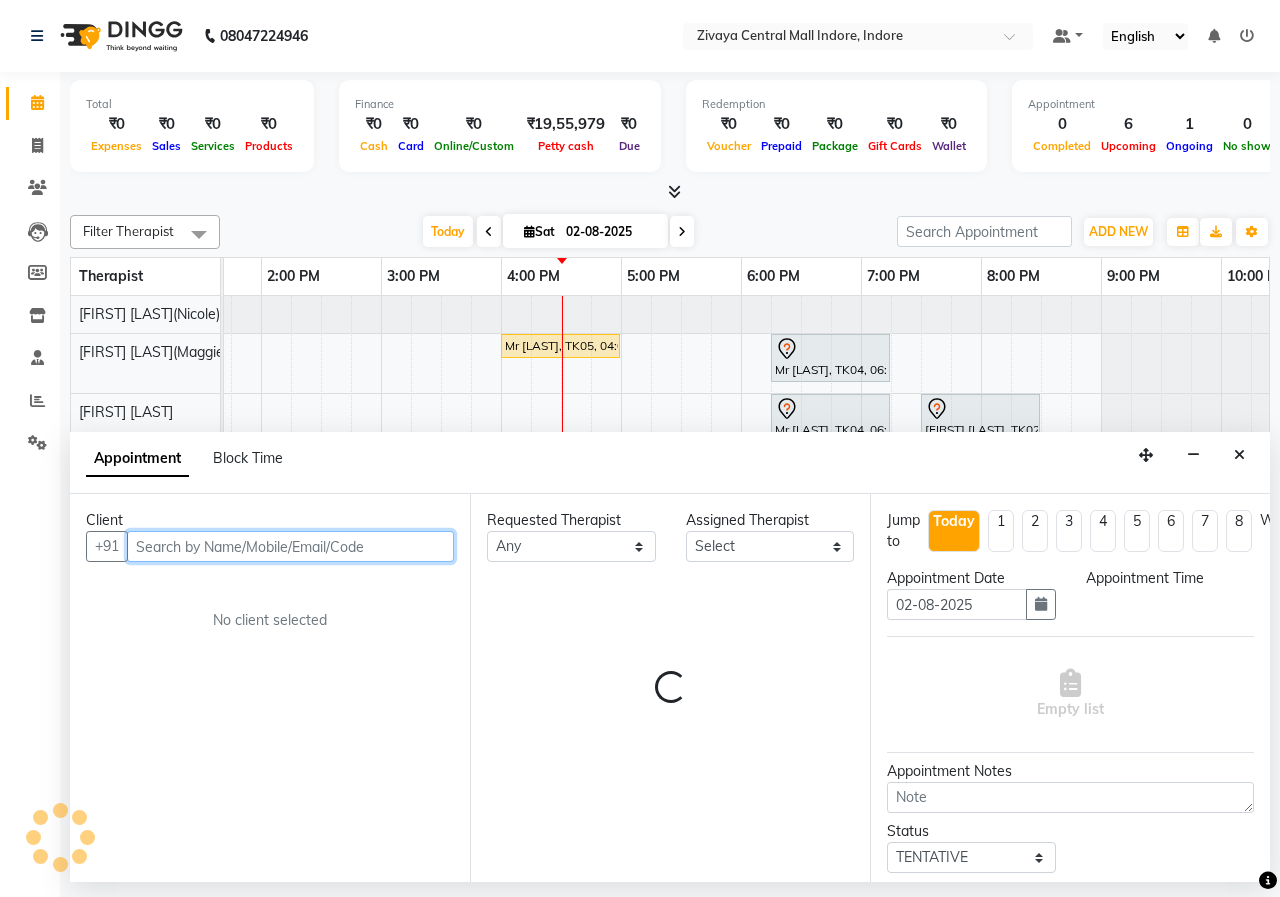 select on "1050" 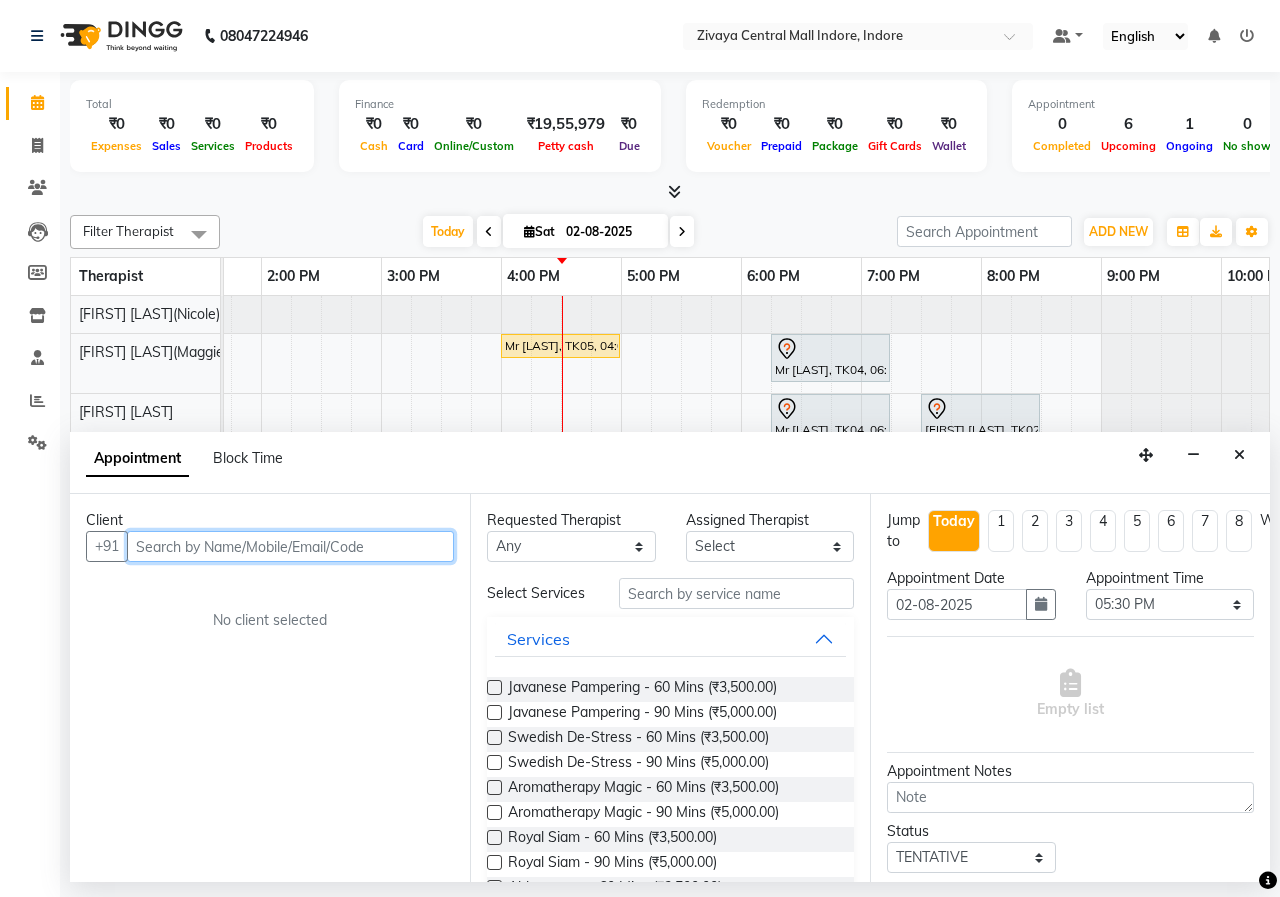click at bounding box center [290, 546] 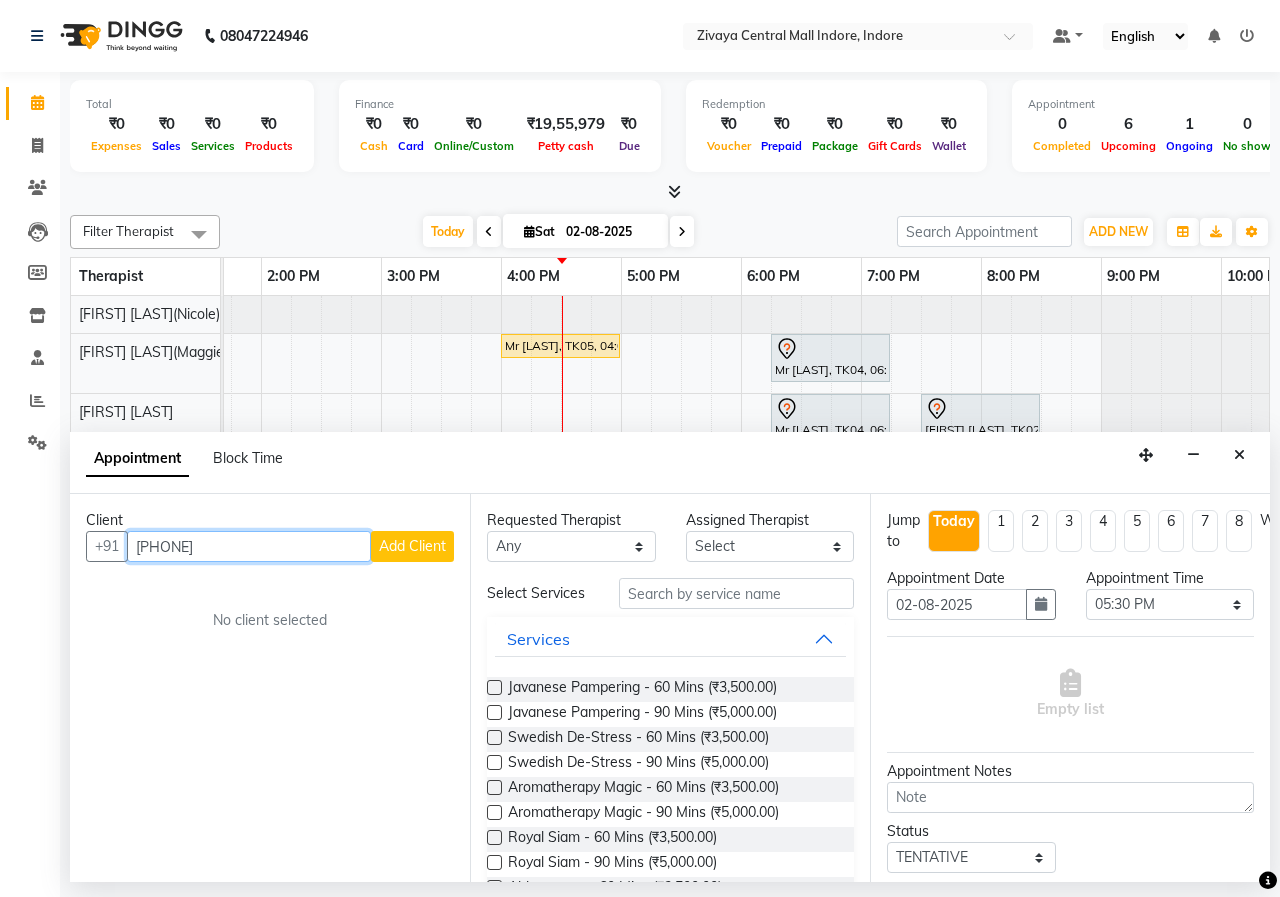 type on "[PHONE]" 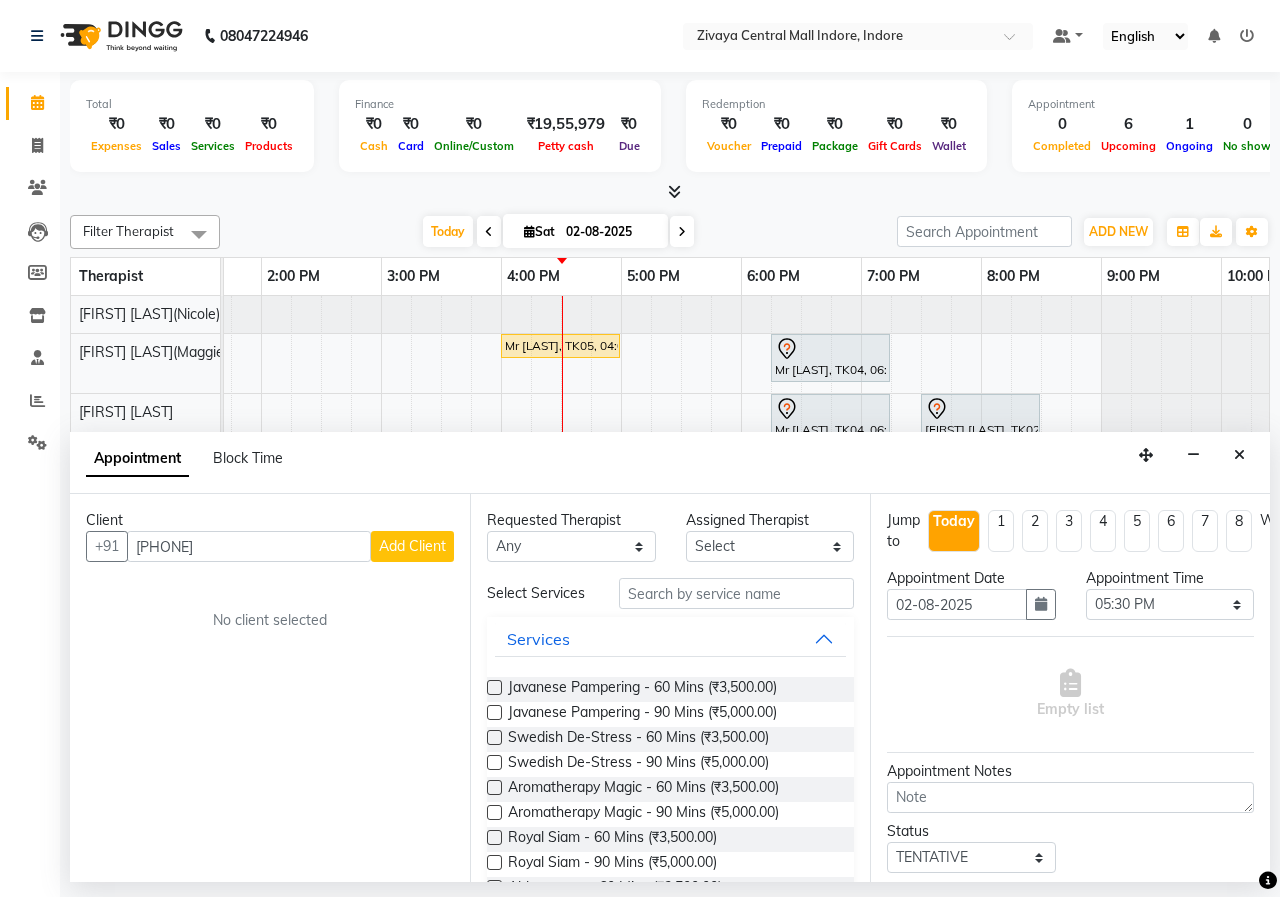 click on "Add Client" at bounding box center [412, 546] 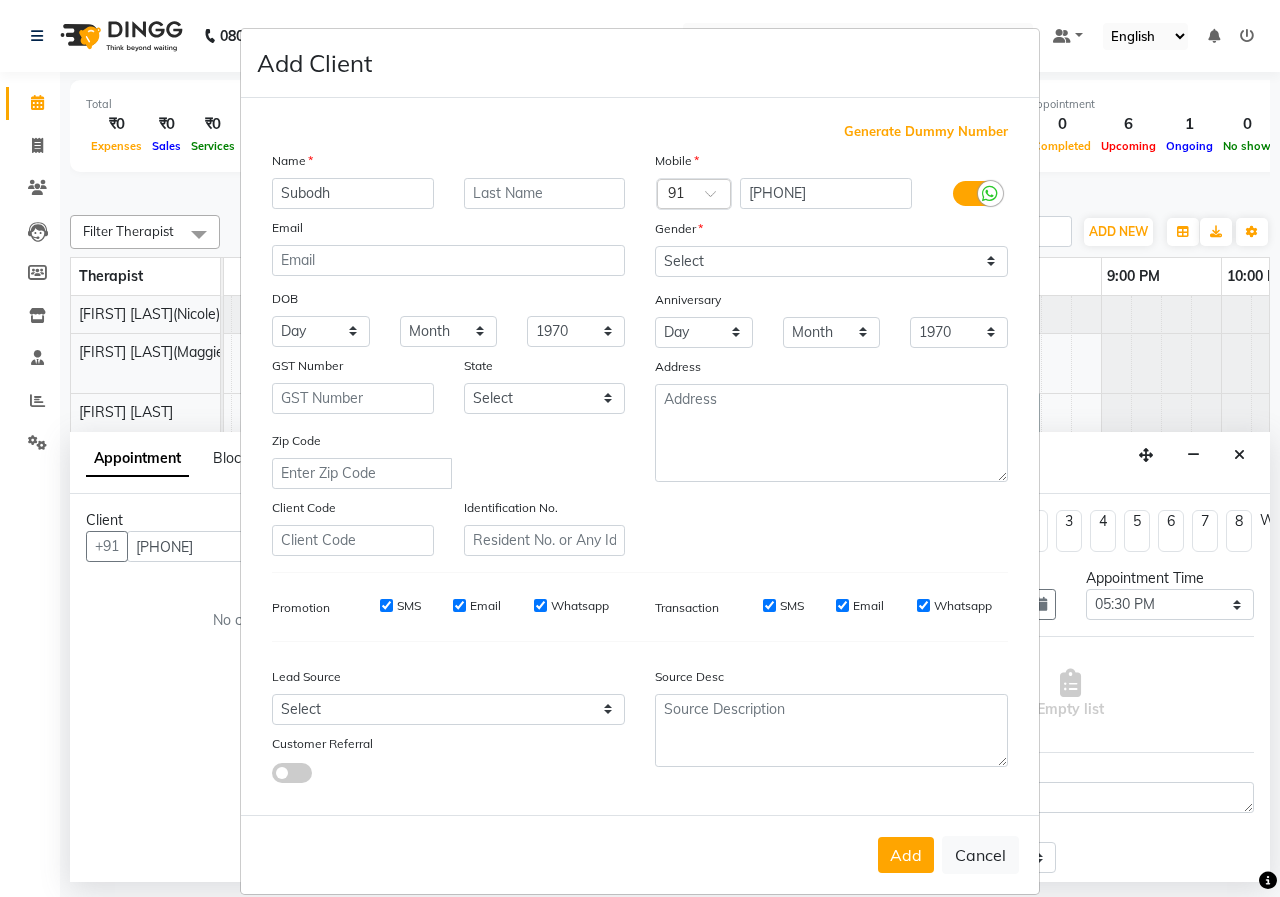 type on "Subodh" 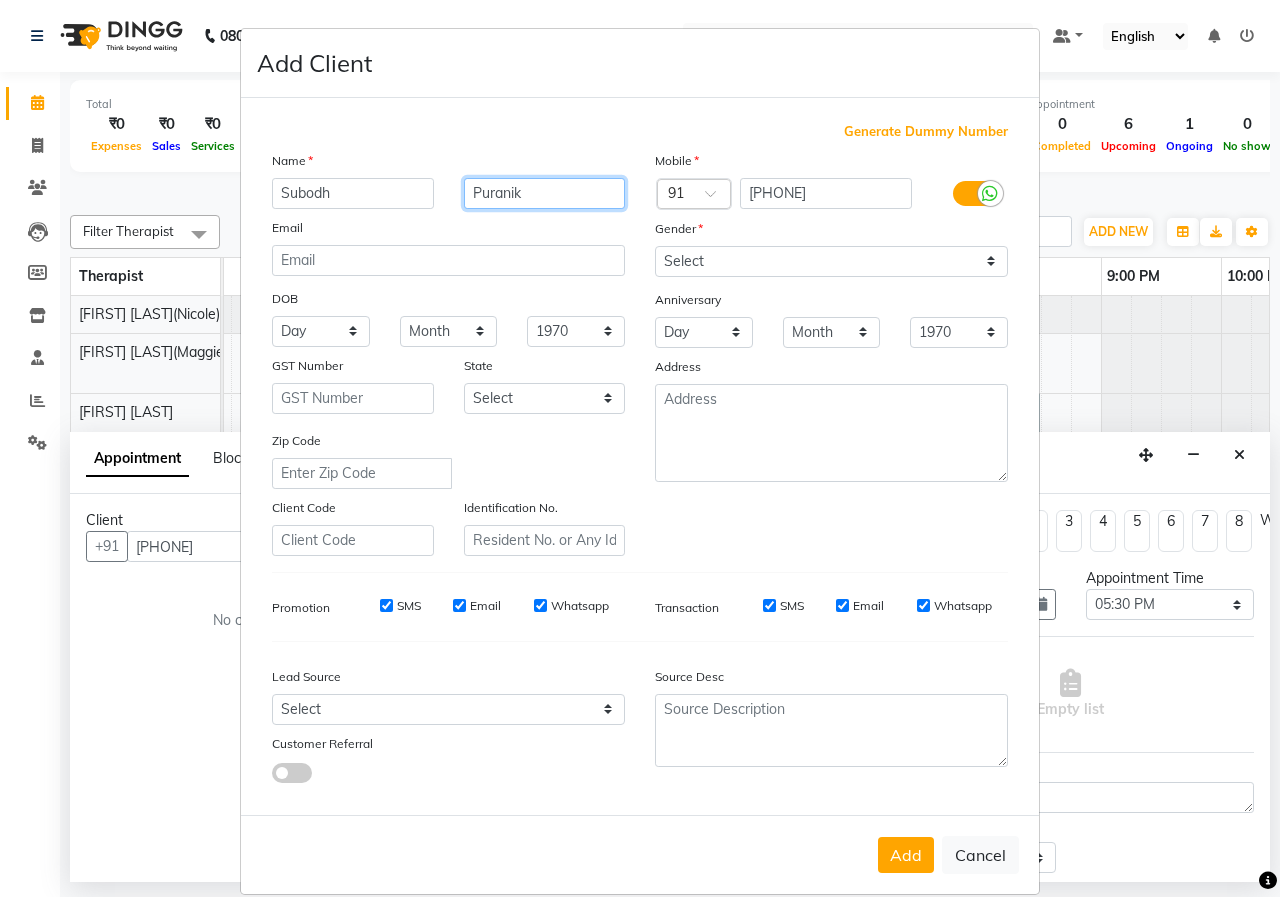 type on "Puranik" 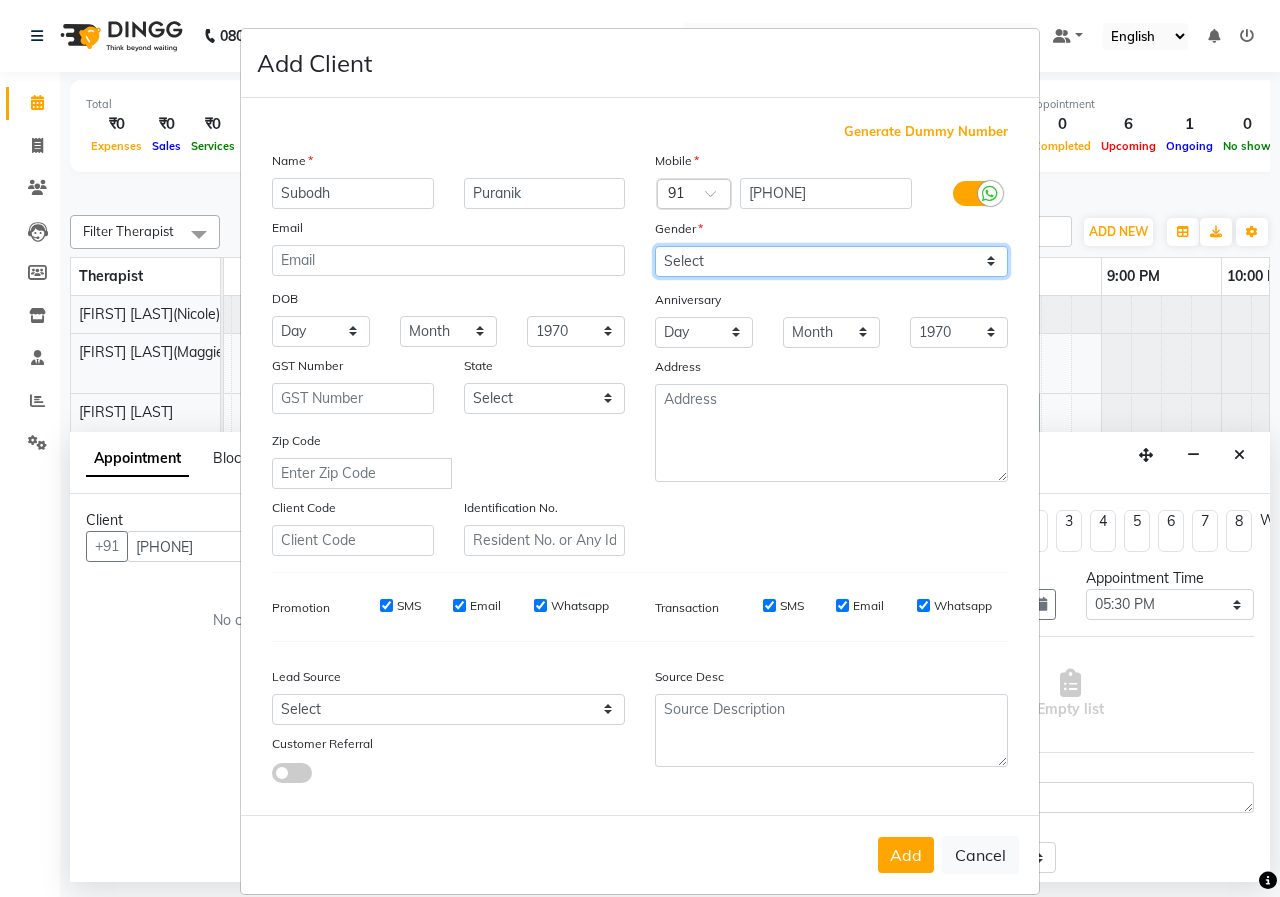 click on "Select Male Female Other Prefer Not To Say" at bounding box center (831, 261) 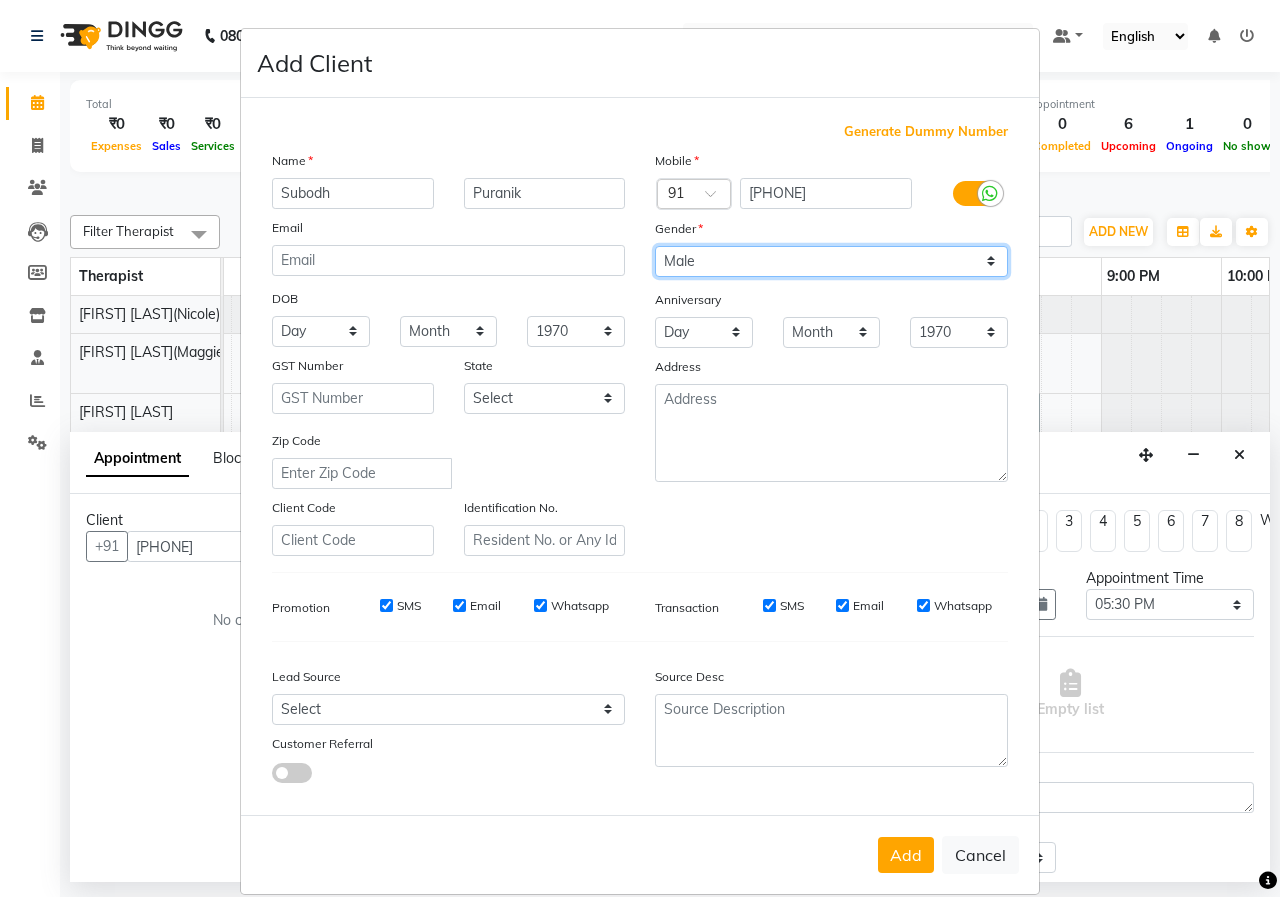 click on "Select Male Female Other Prefer Not To Say" at bounding box center (831, 261) 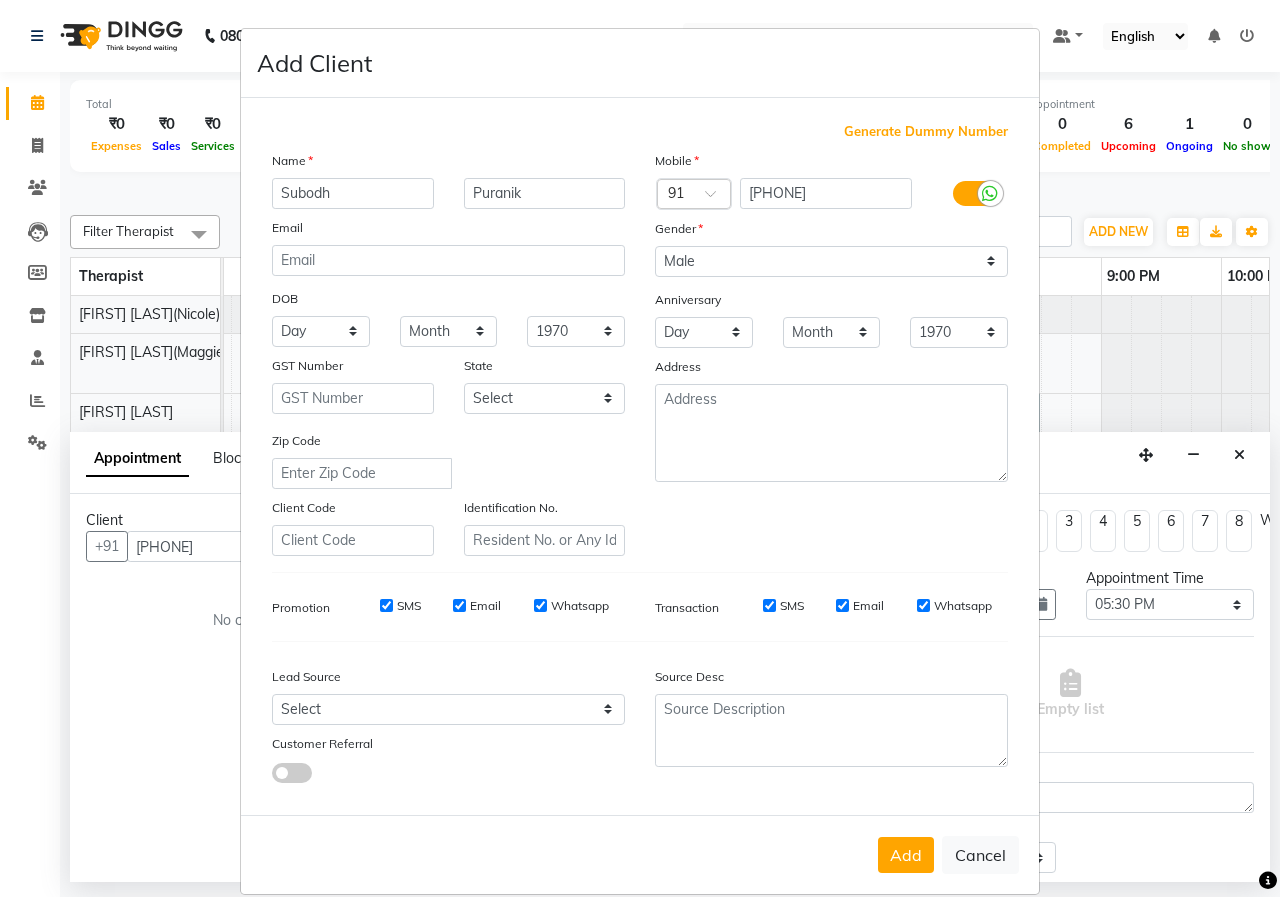 click on "Add" at bounding box center [906, 855] 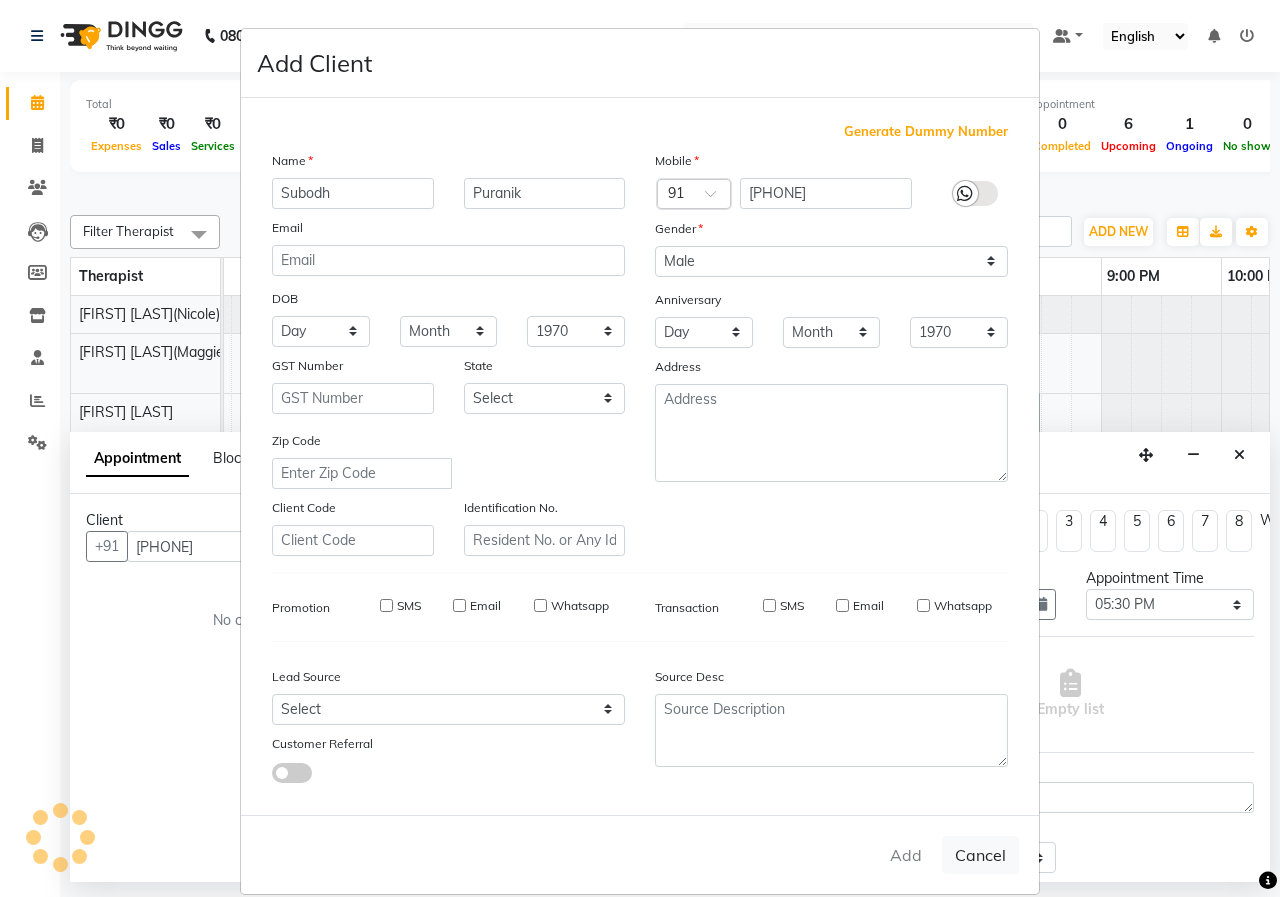 type 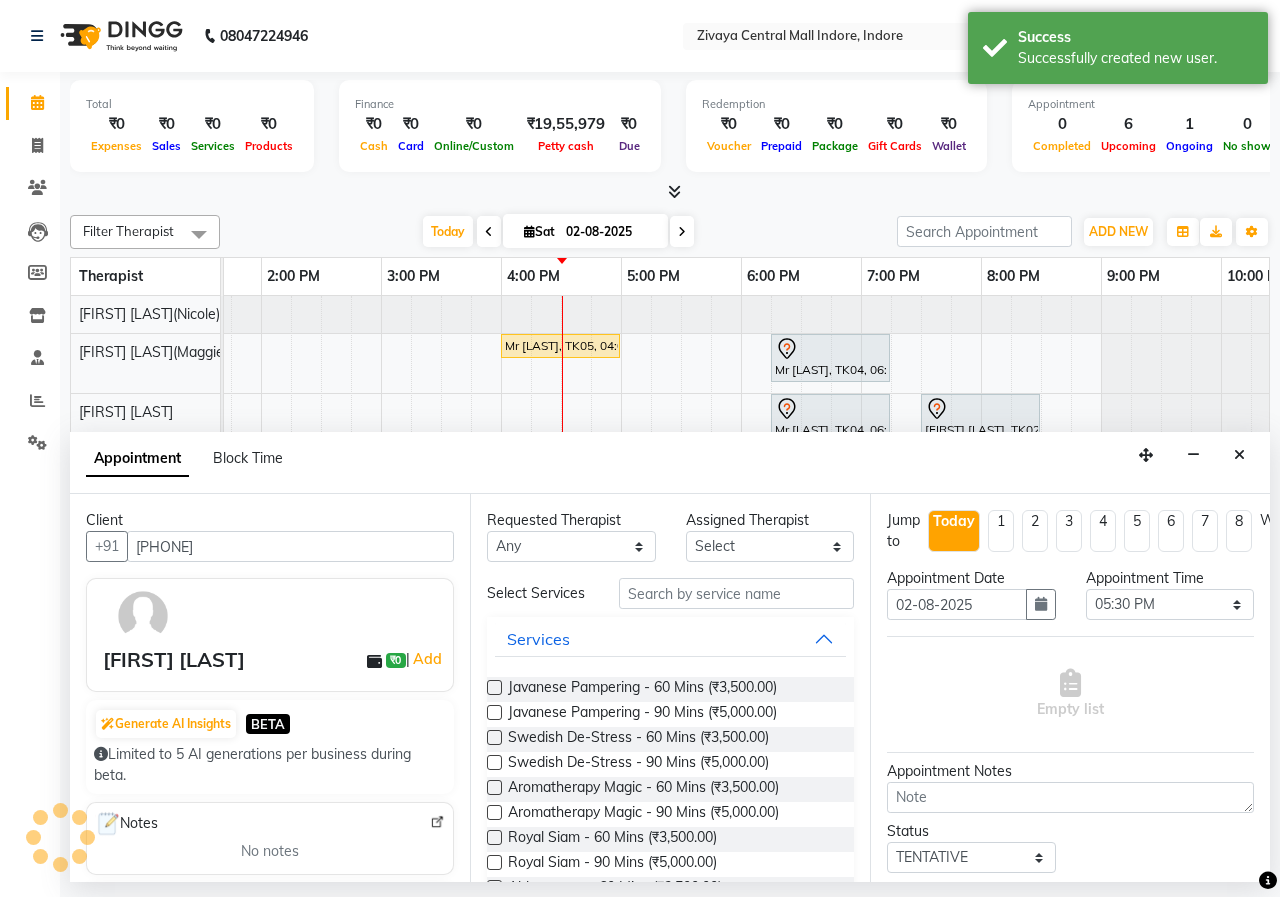 click at bounding box center (494, 687) 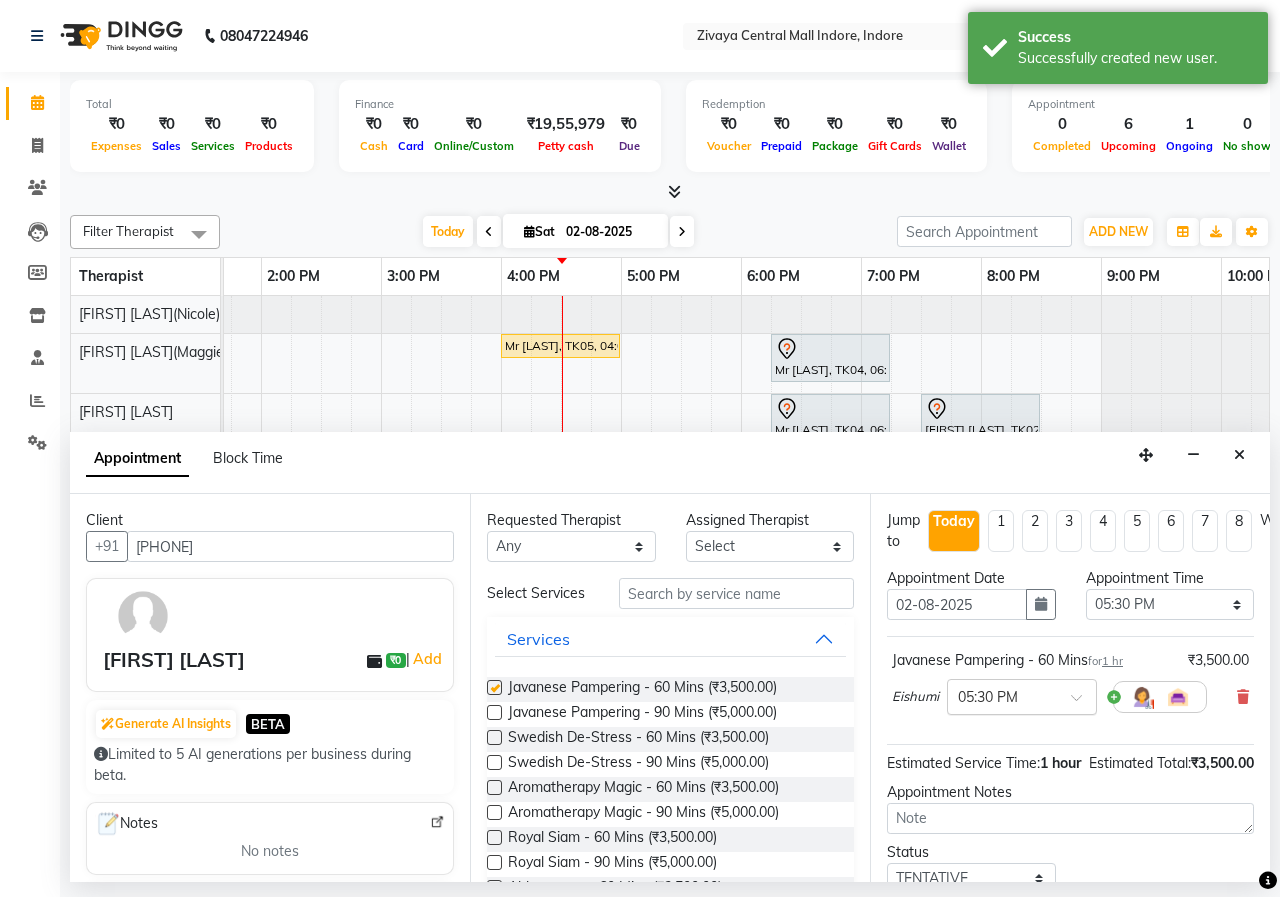 checkbox on "false" 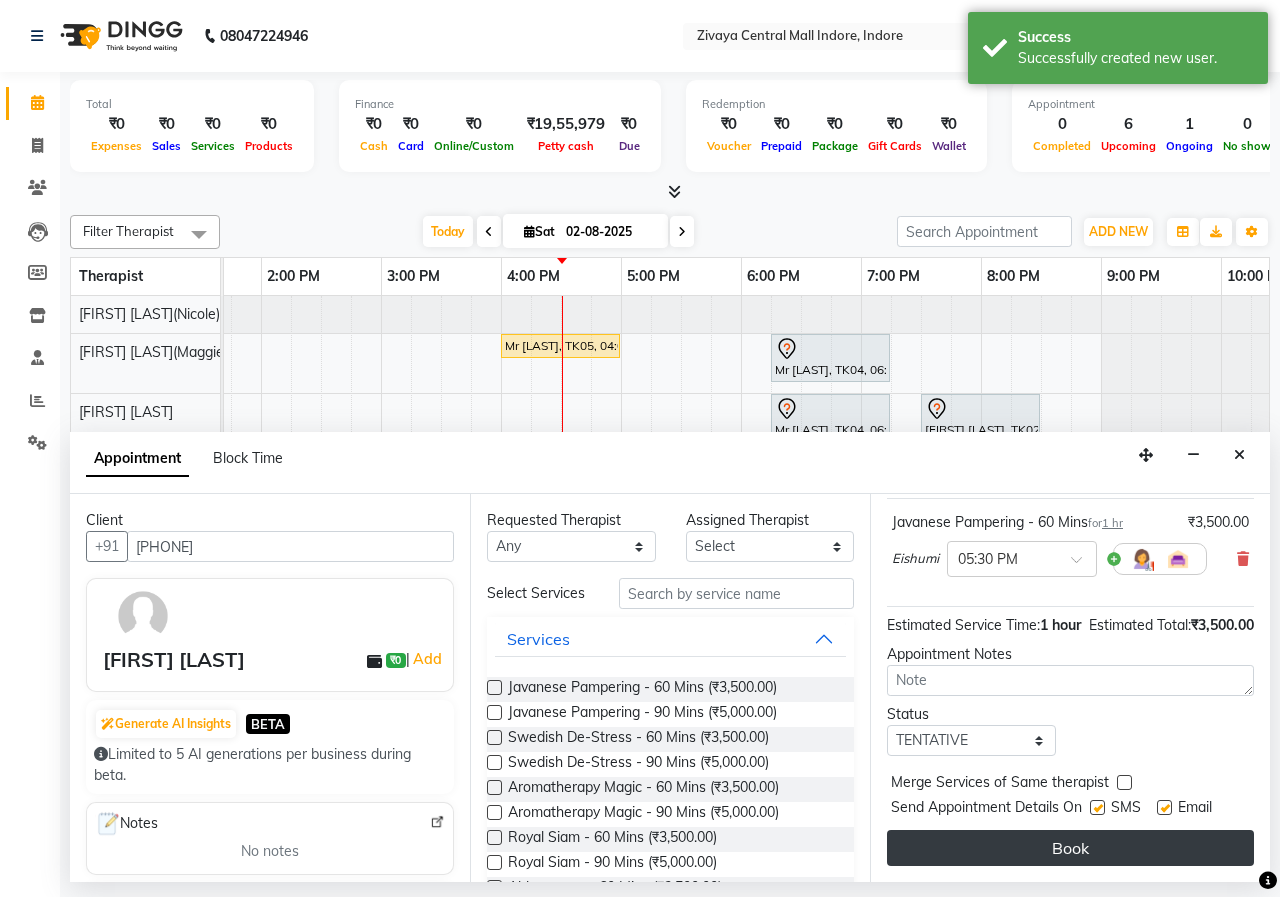 scroll, scrollTop: 174, scrollLeft: 0, axis: vertical 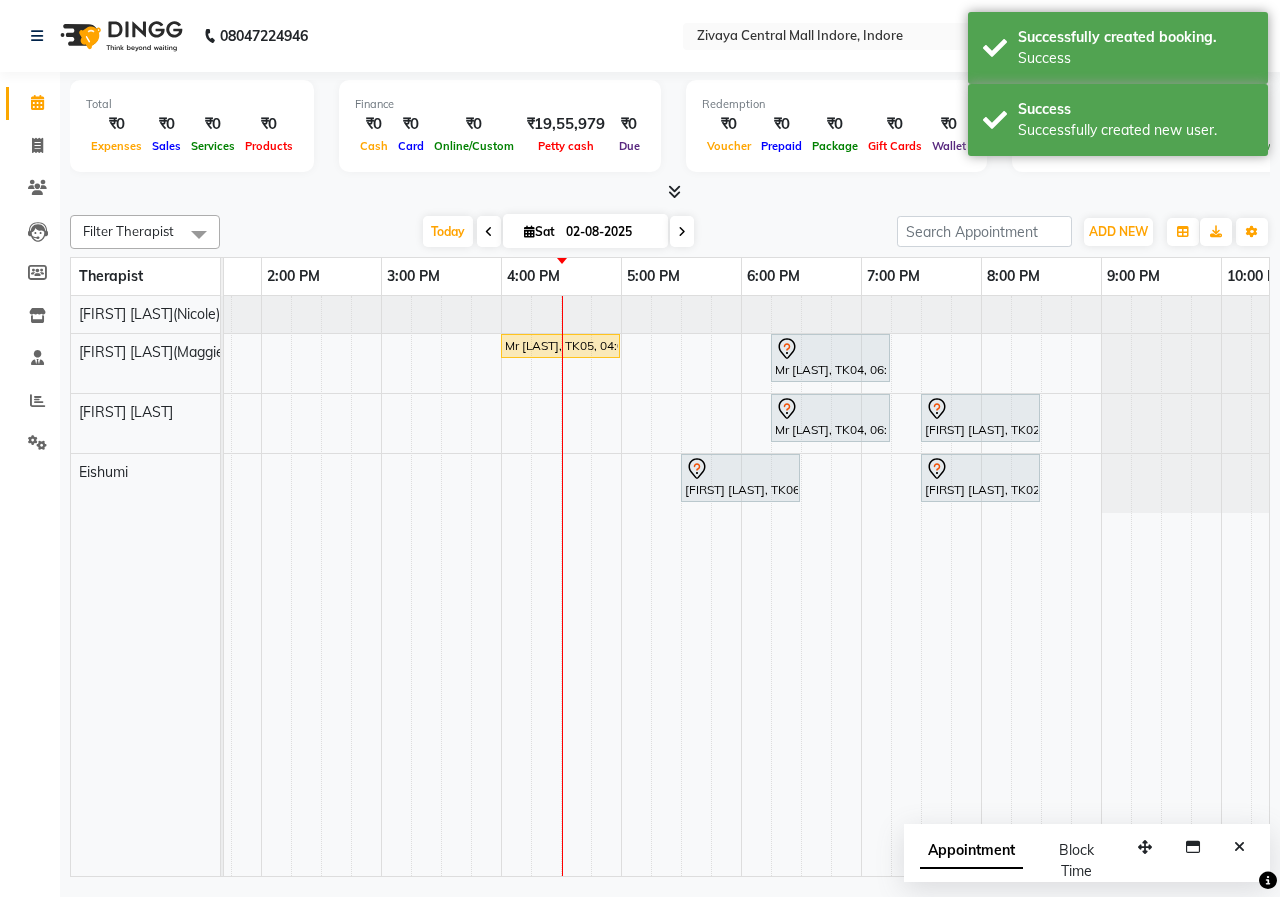 click on "Appointment" at bounding box center [971, 851] 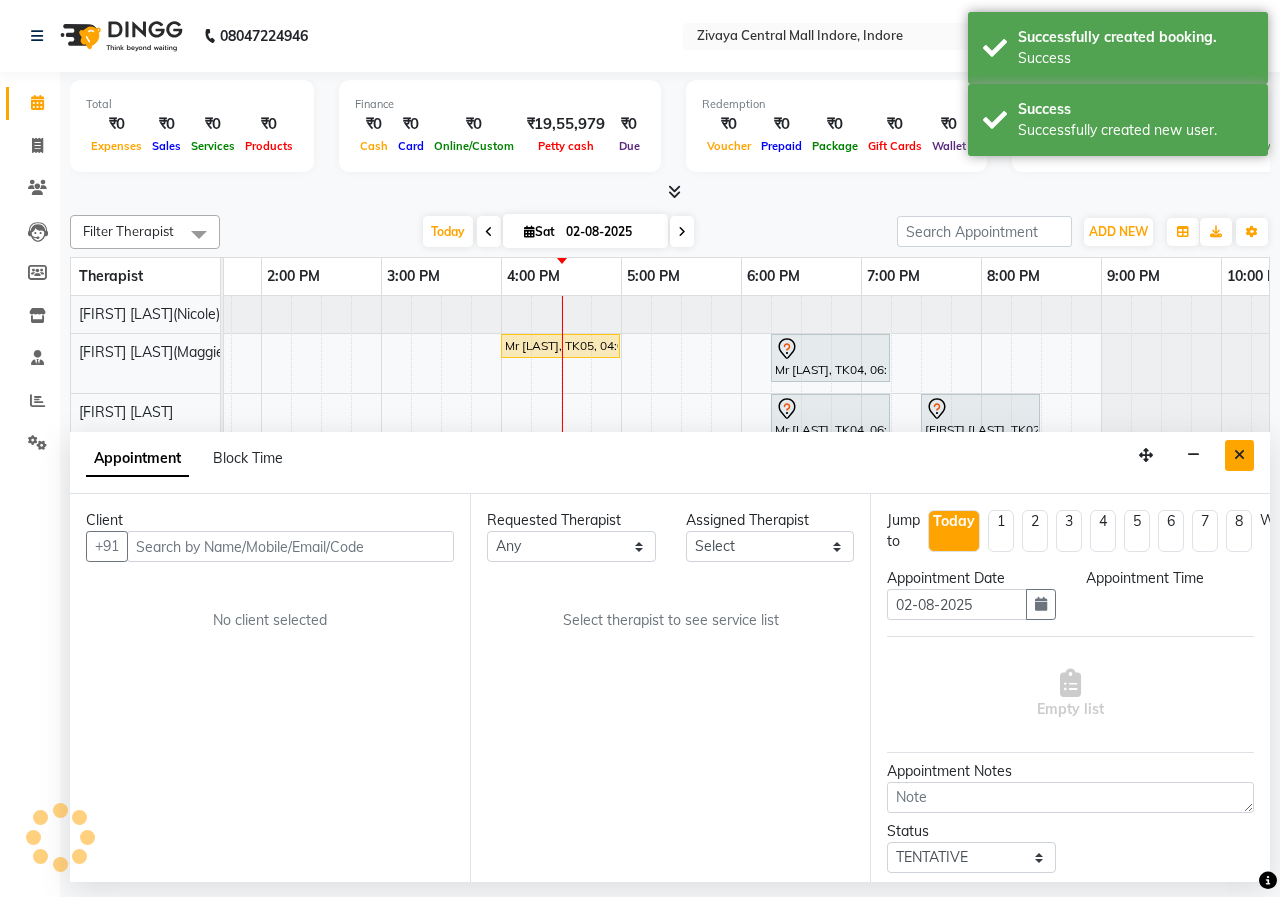 click at bounding box center [1239, 455] 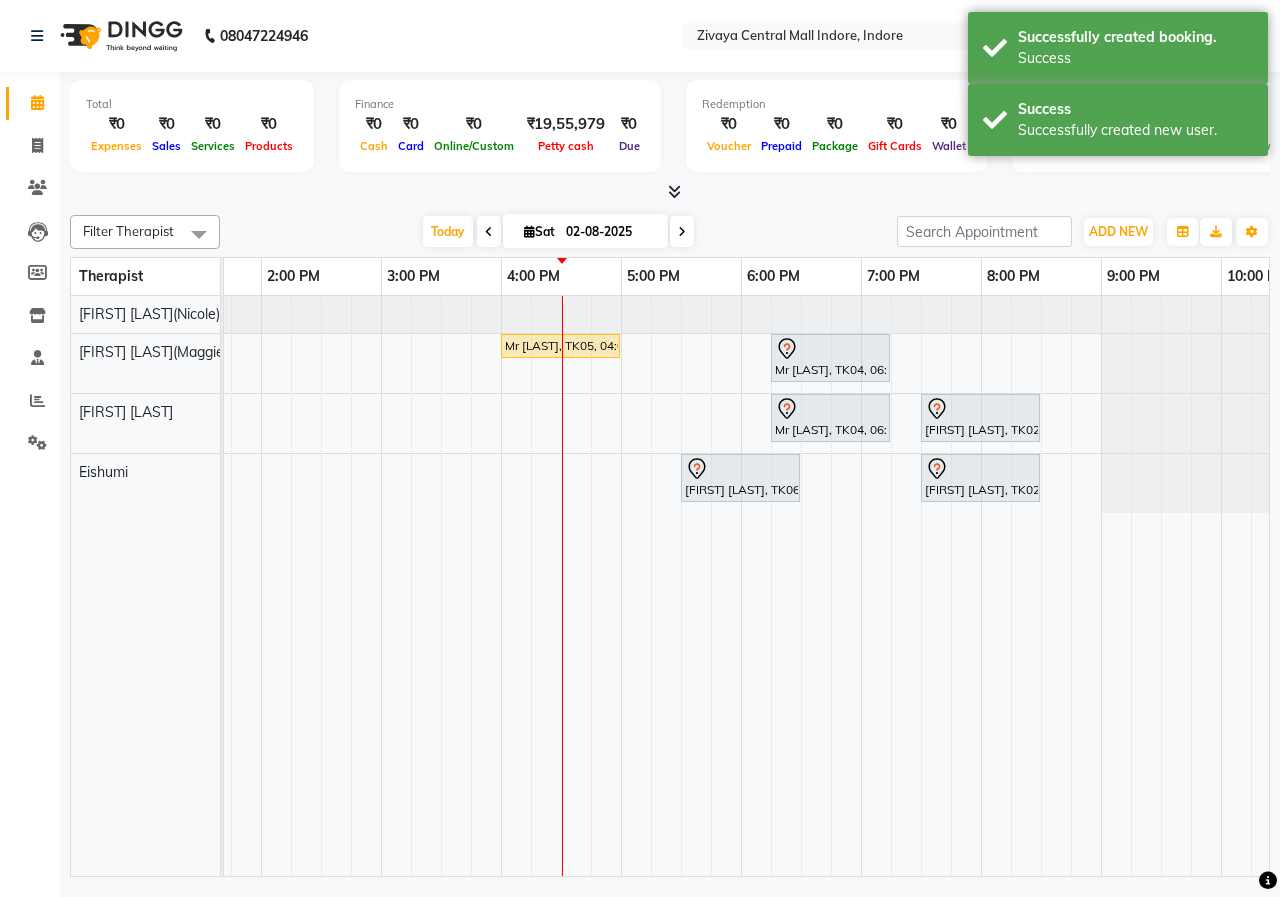 scroll, scrollTop: 0, scrollLeft: 535, axis: horizontal 